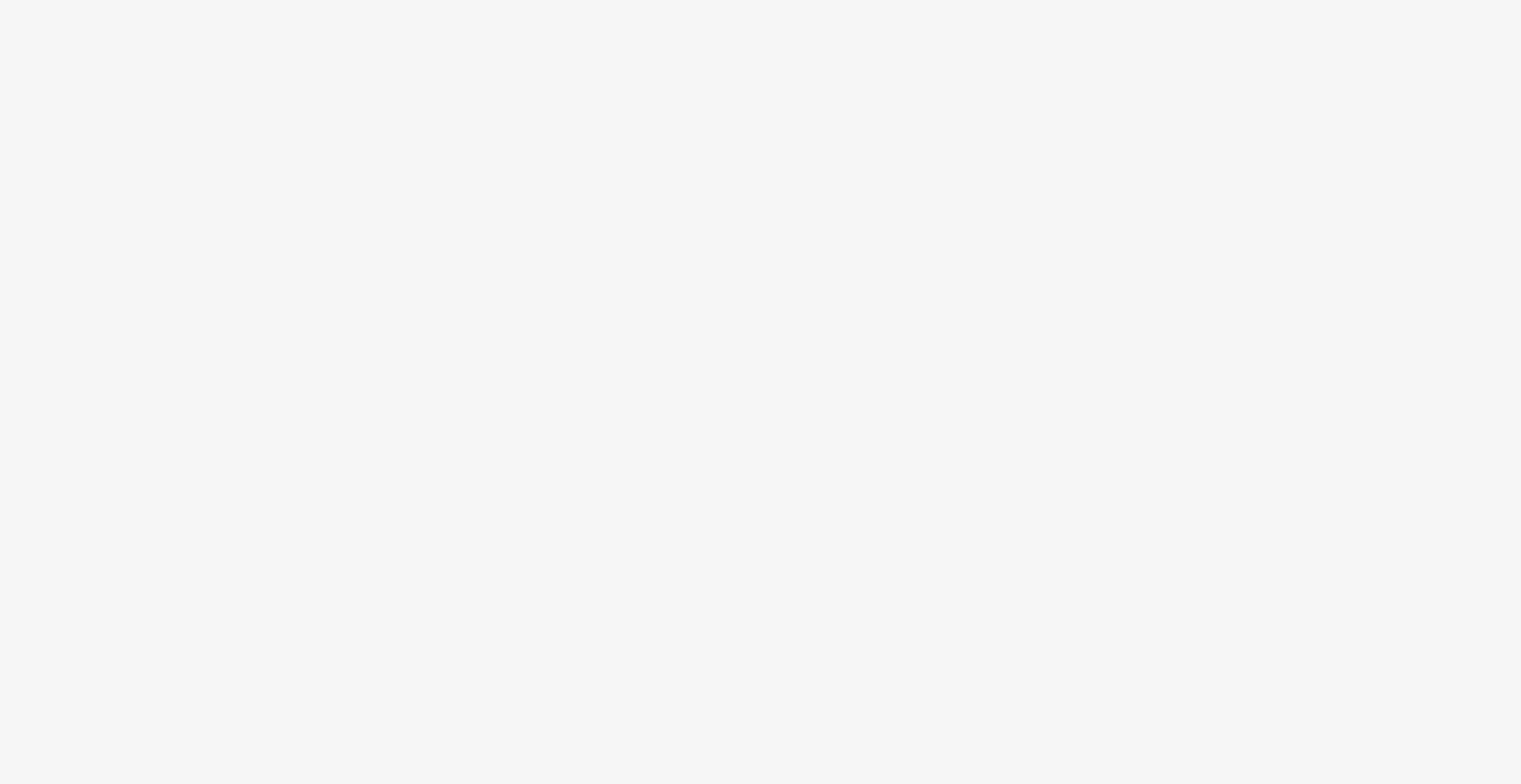 scroll, scrollTop: 0, scrollLeft: 0, axis: both 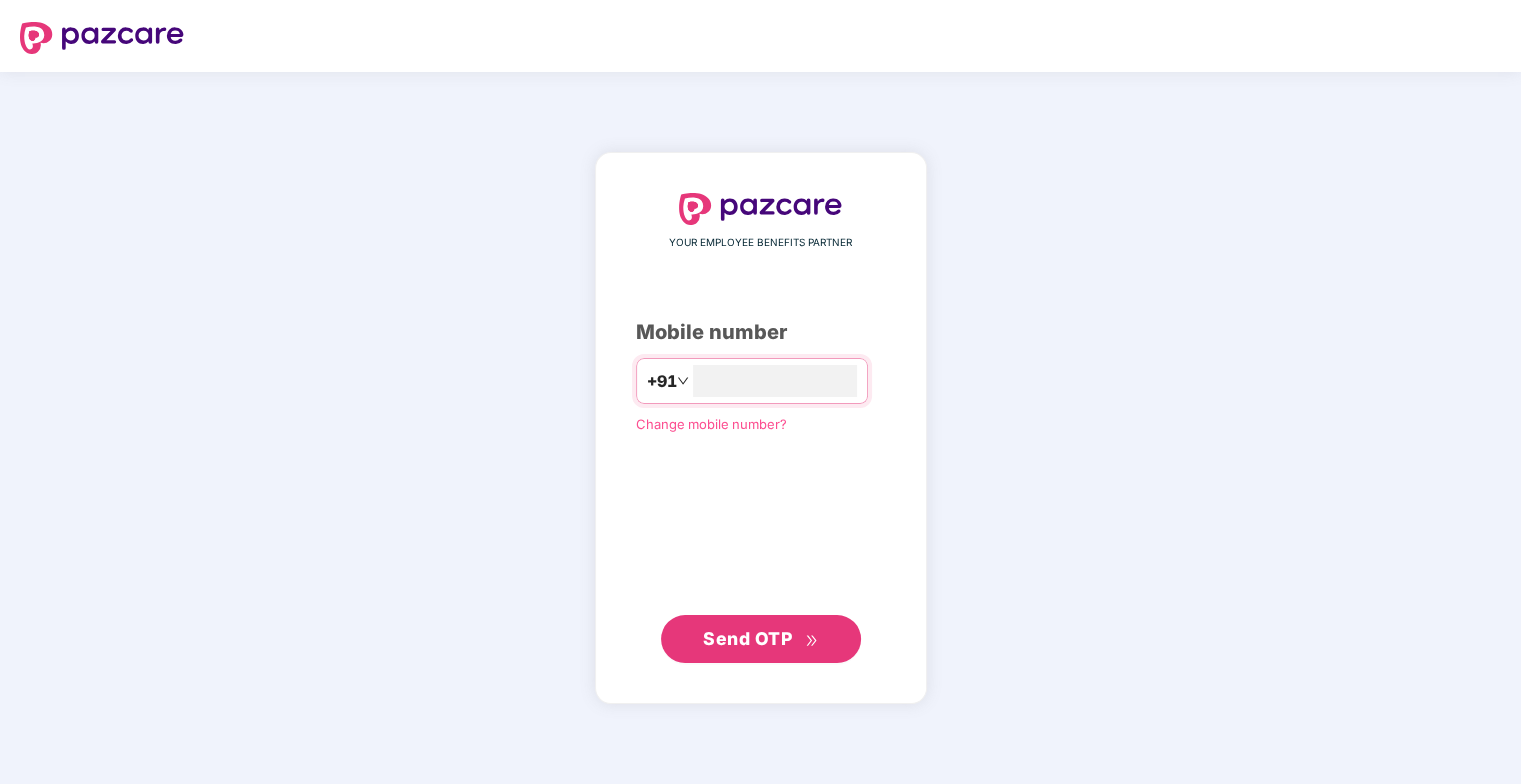 type on "**********" 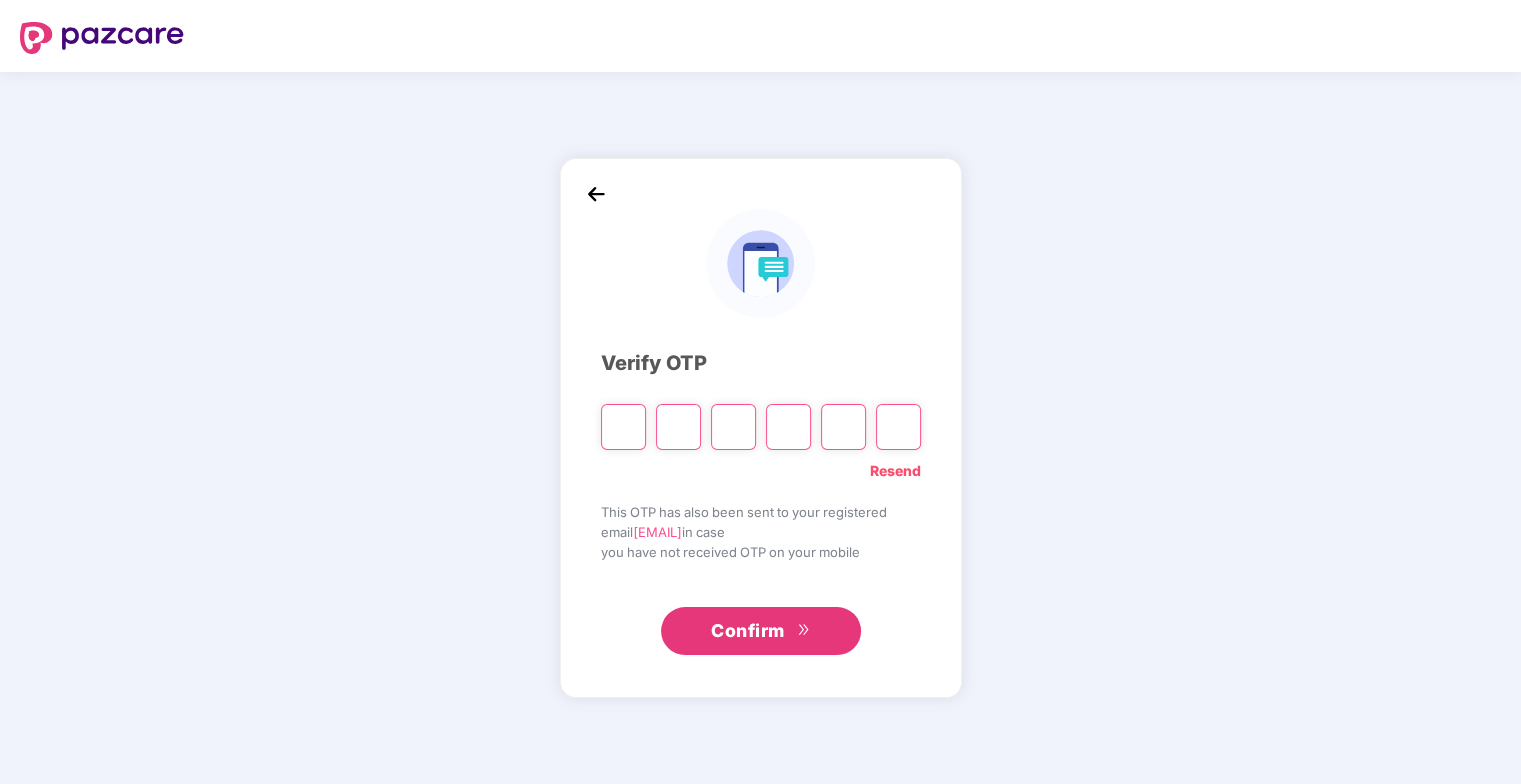 type on "*" 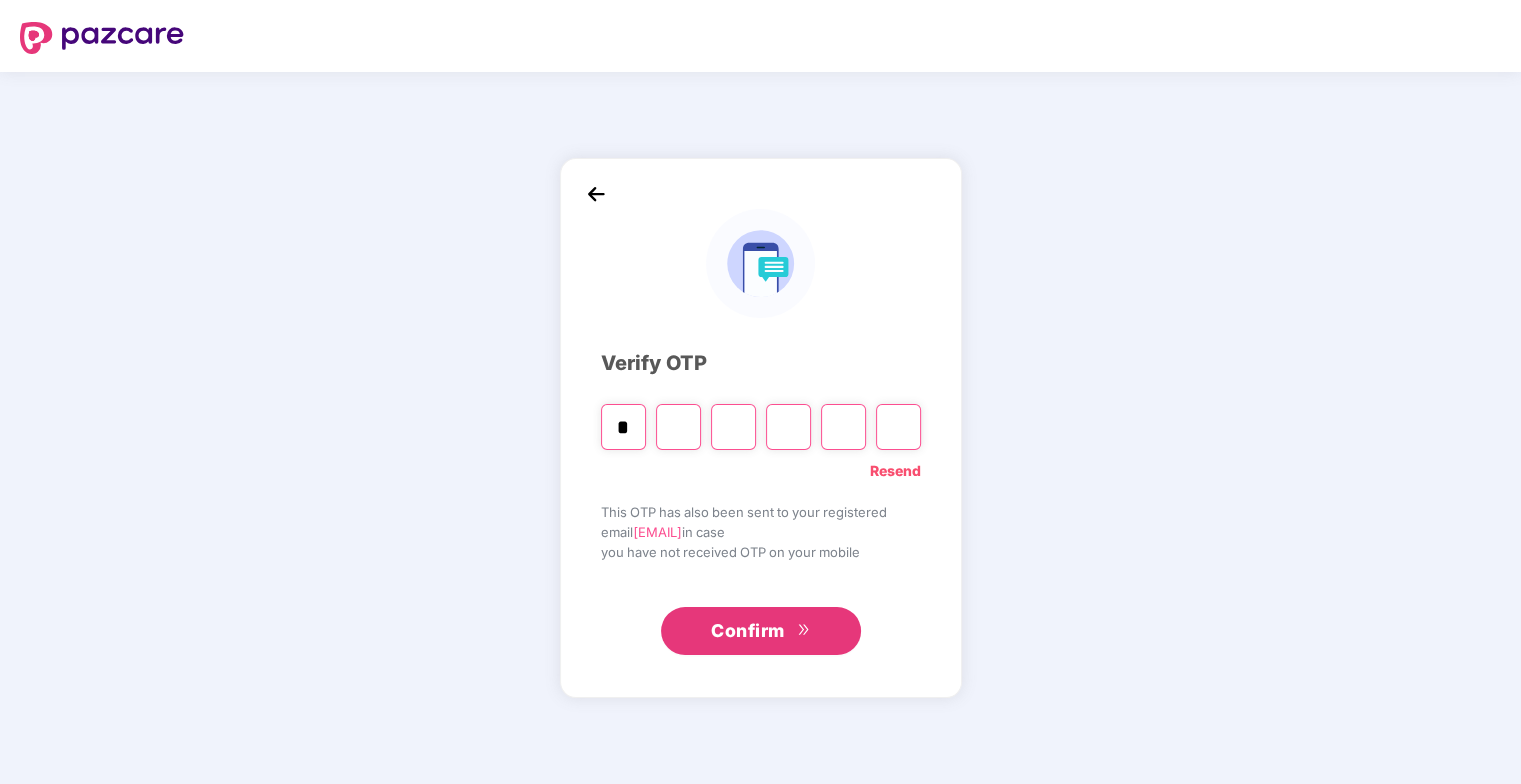 type on "*" 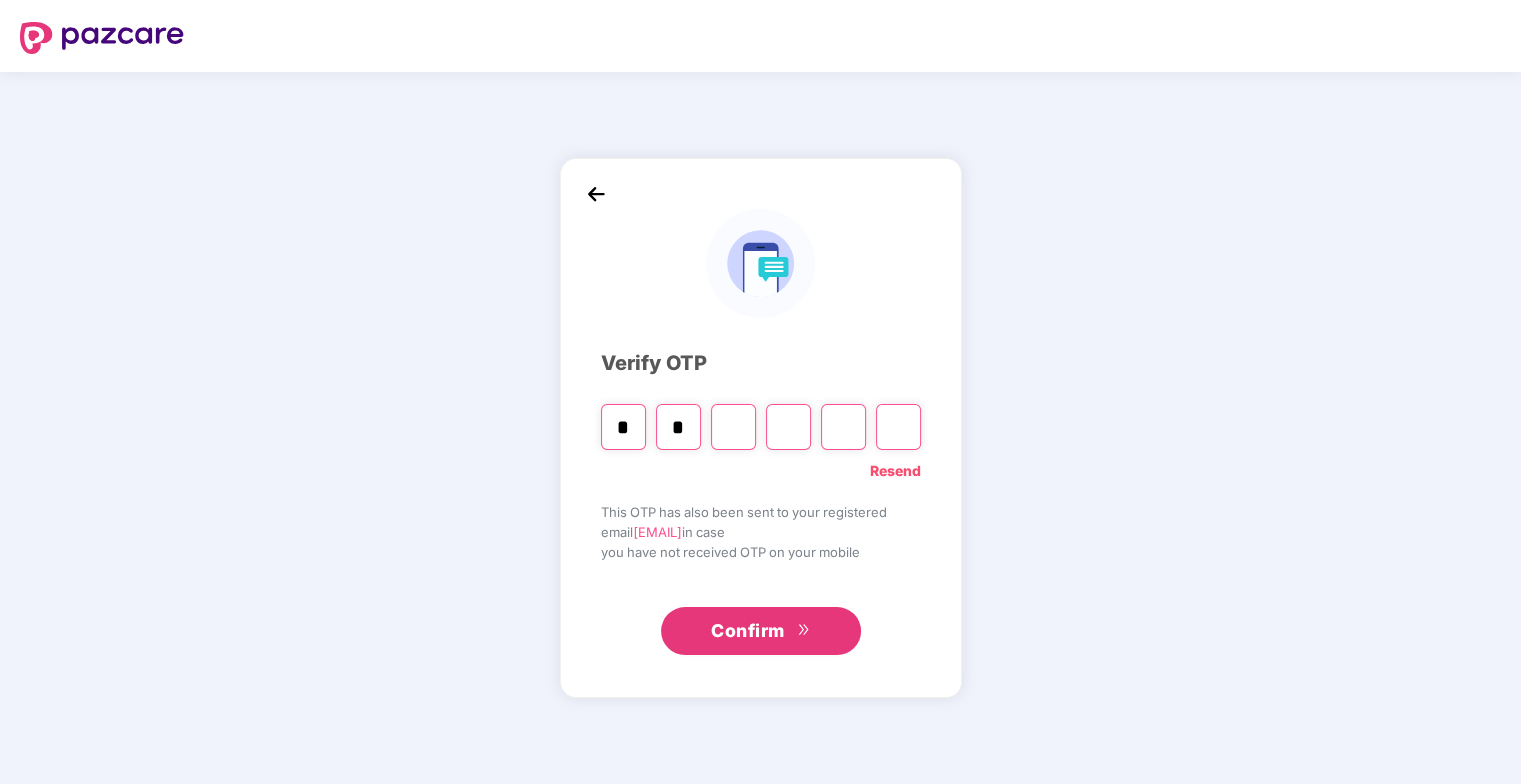 type on "*" 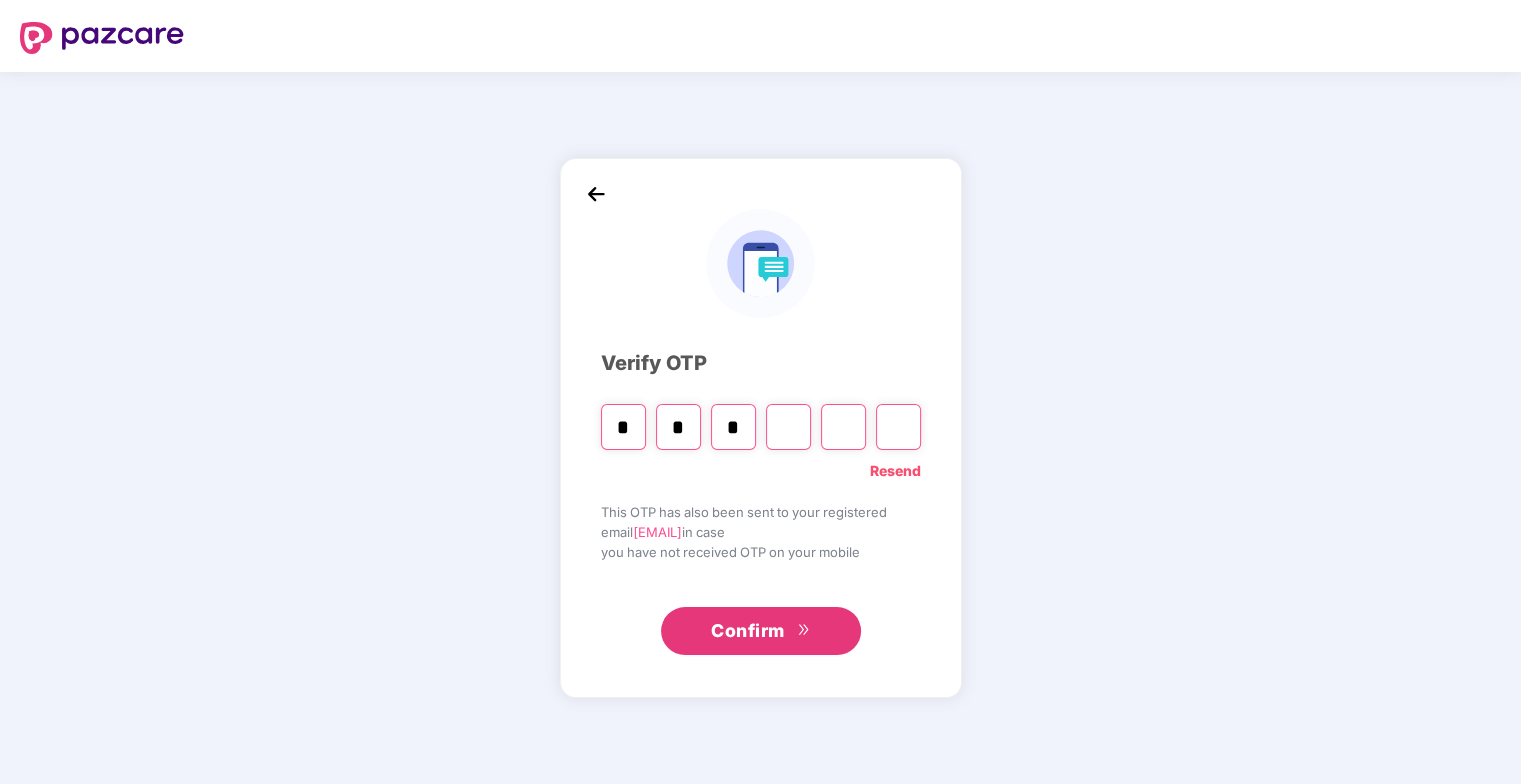 type on "*" 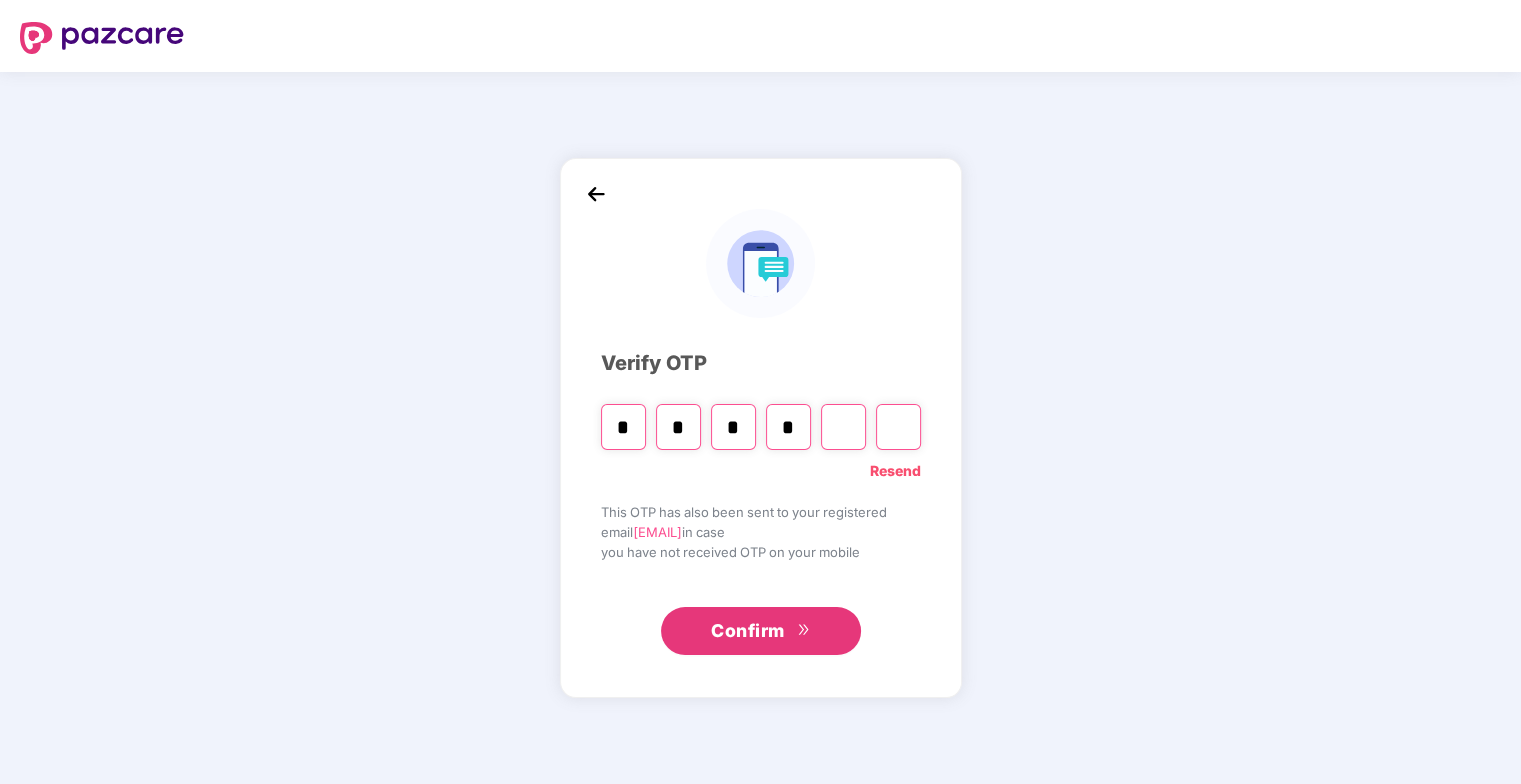 type on "*" 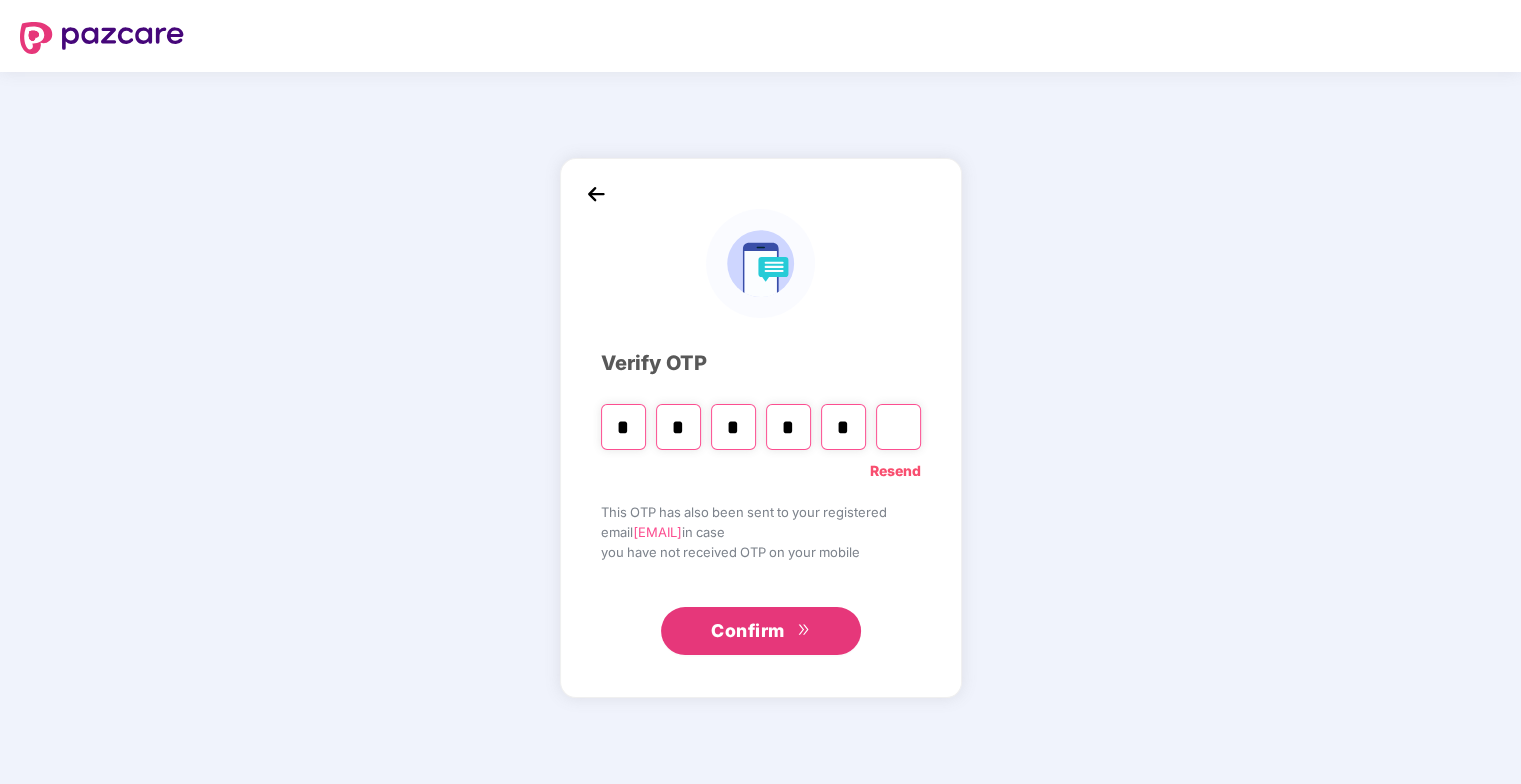 type on "*" 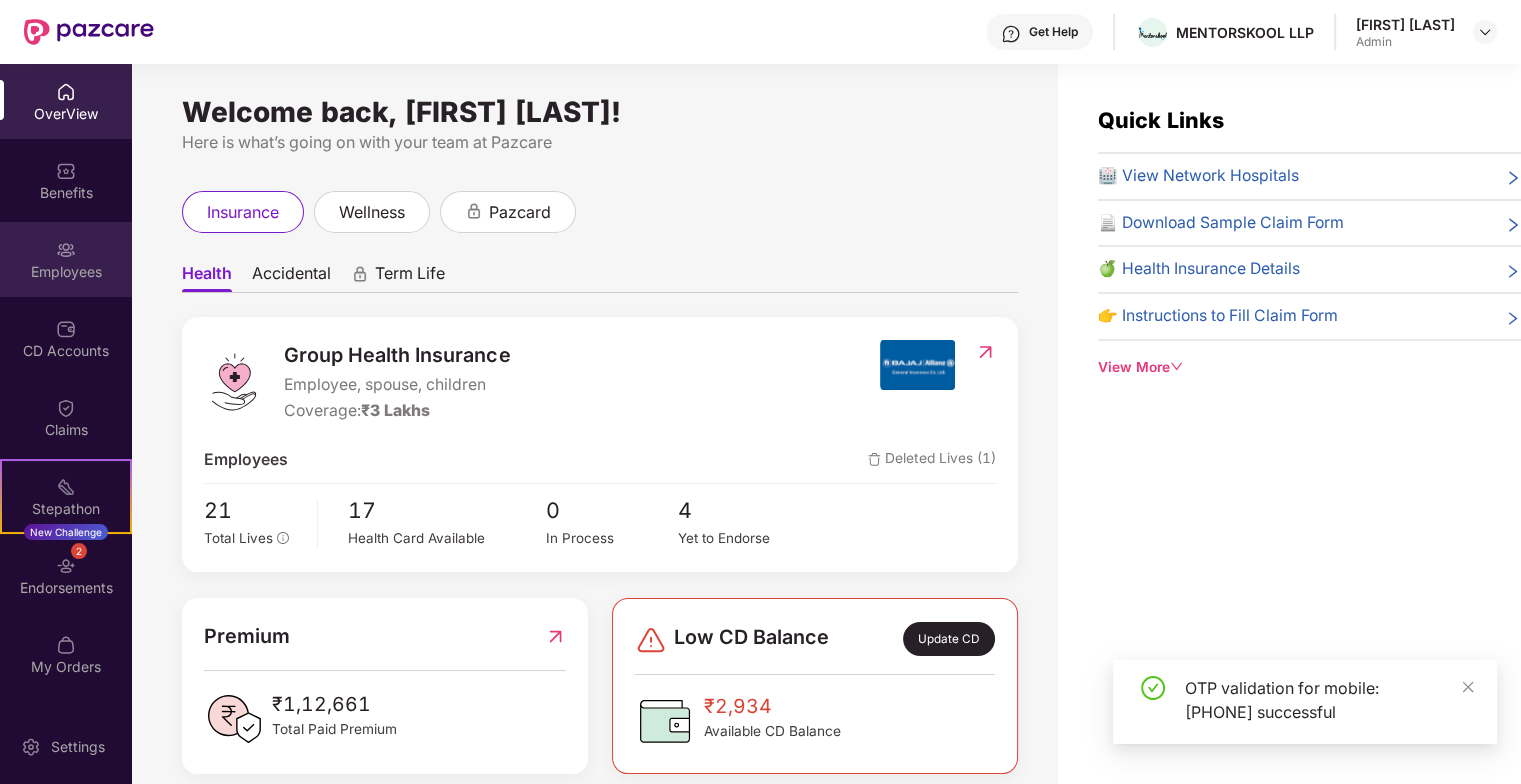 click at bounding box center [66, 250] 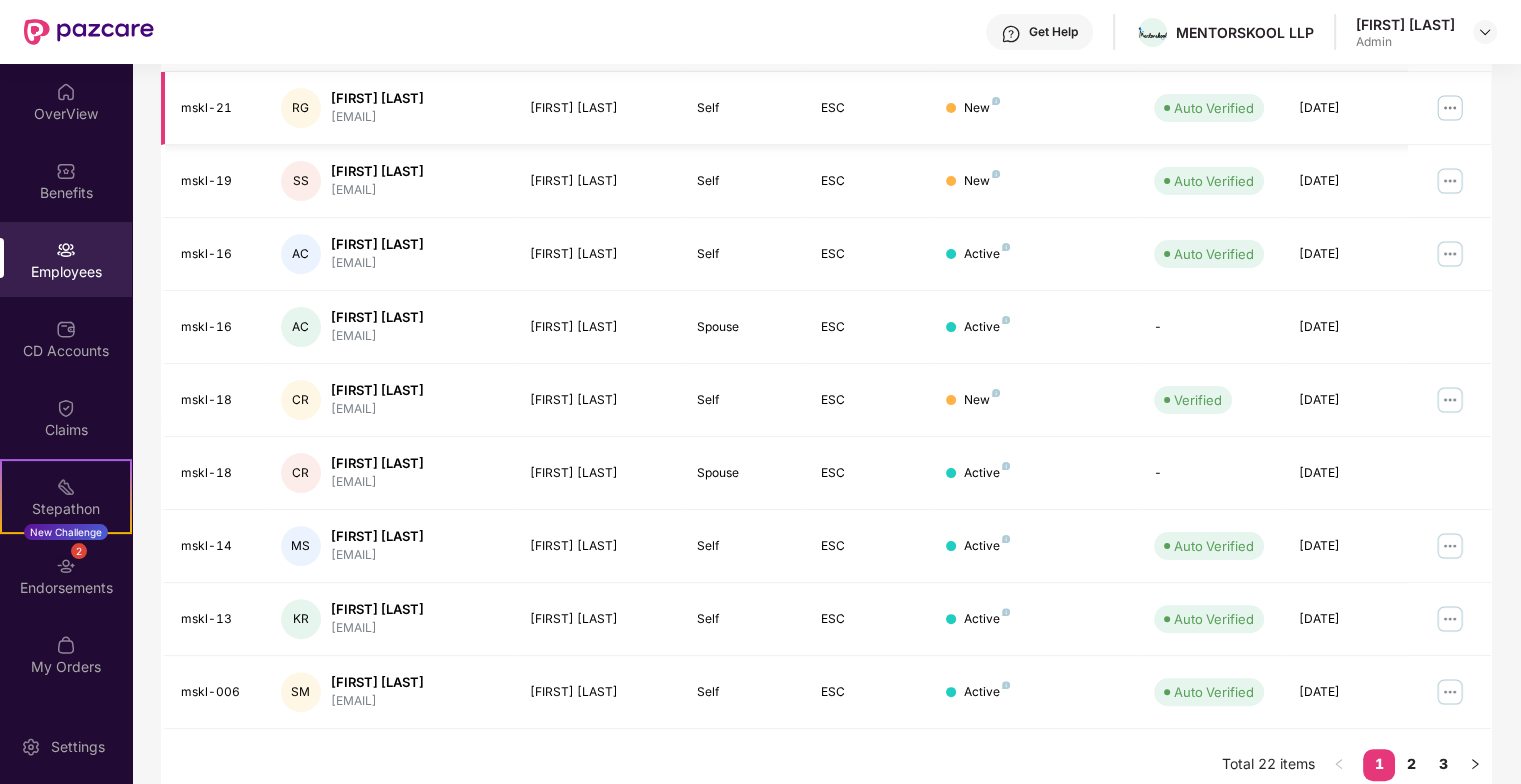 scroll, scrollTop: 428, scrollLeft: 0, axis: vertical 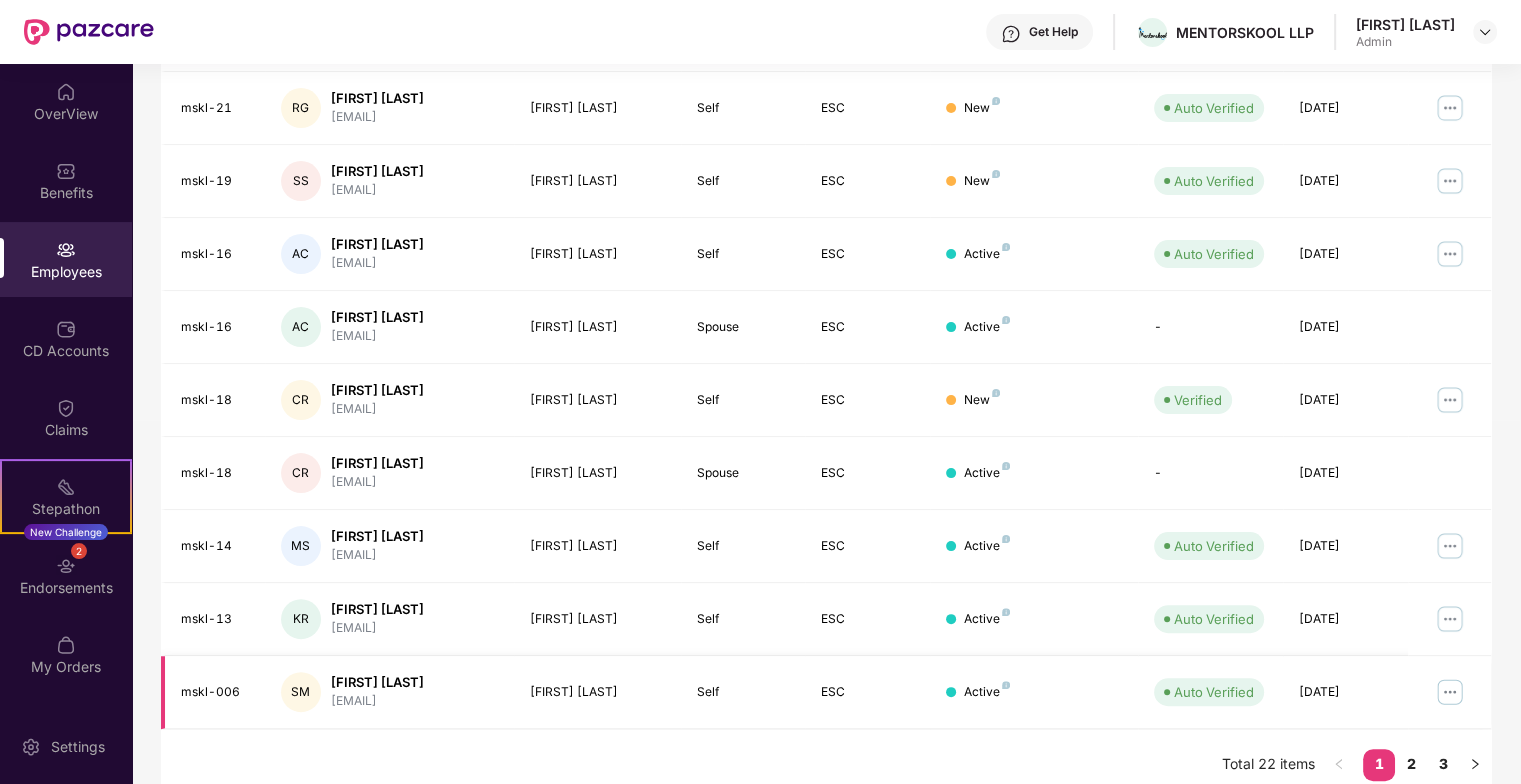 click at bounding box center (1450, 692) 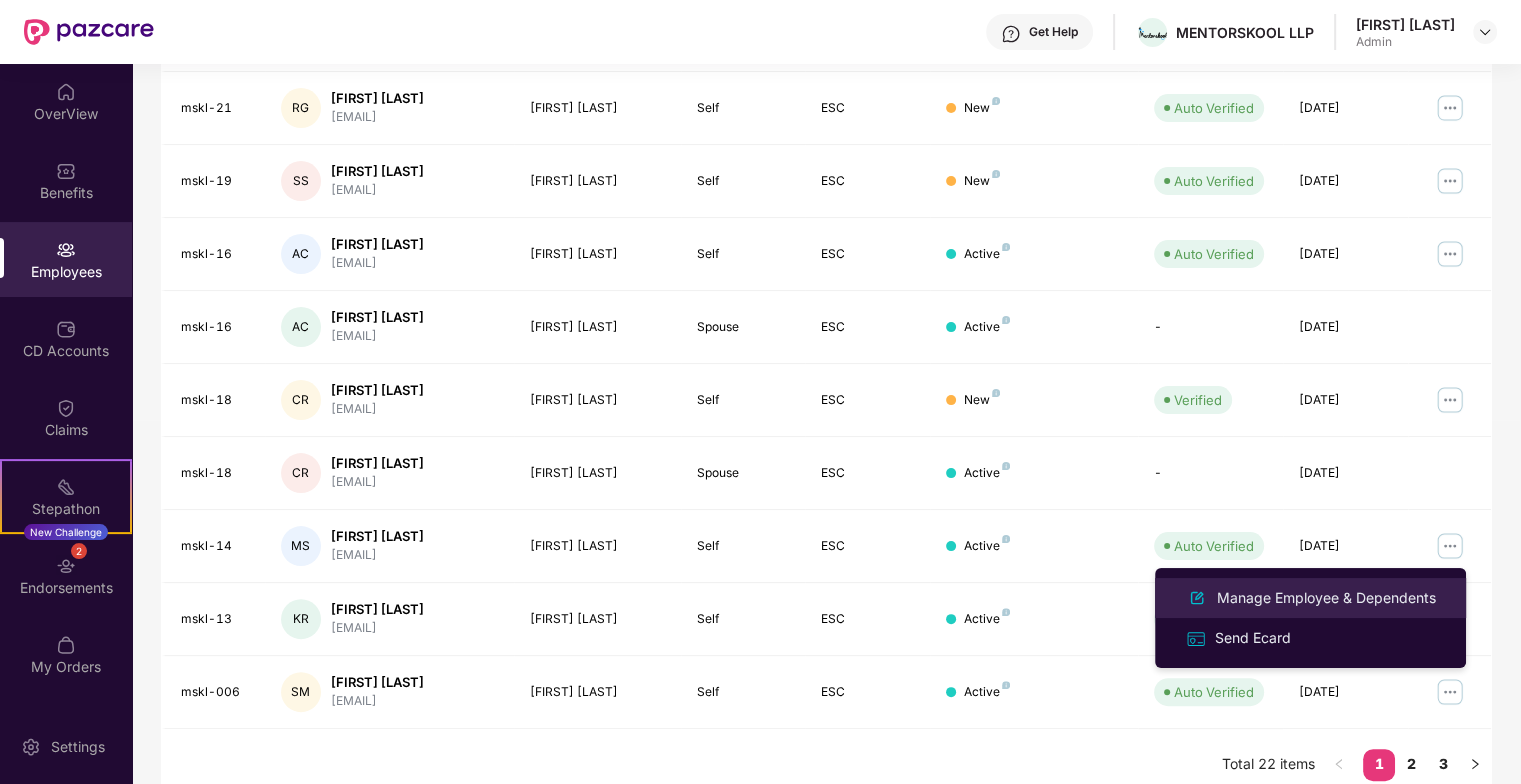 click on "Manage Employee & Dependents" at bounding box center [1326, 598] 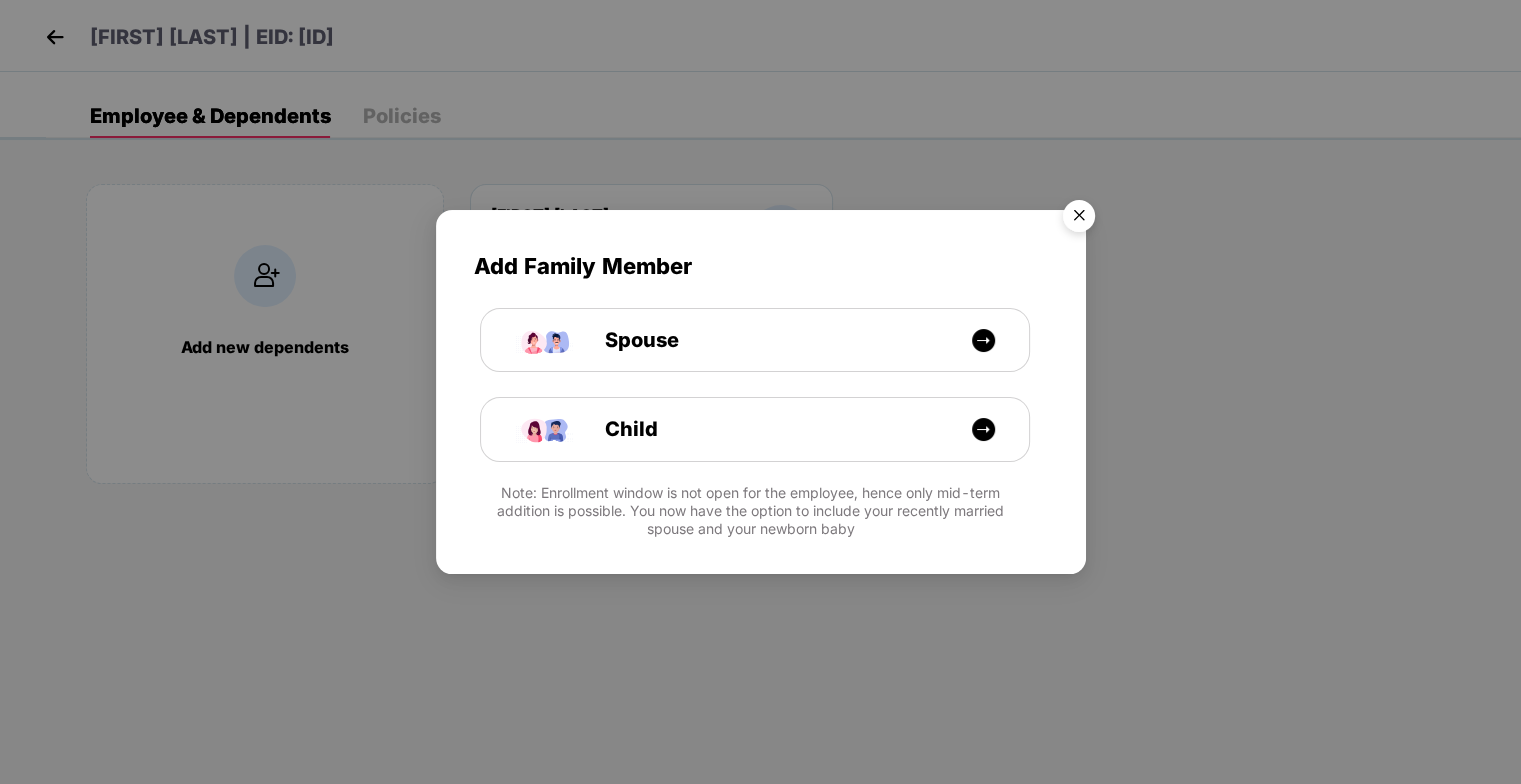 click at bounding box center (1079, 219) 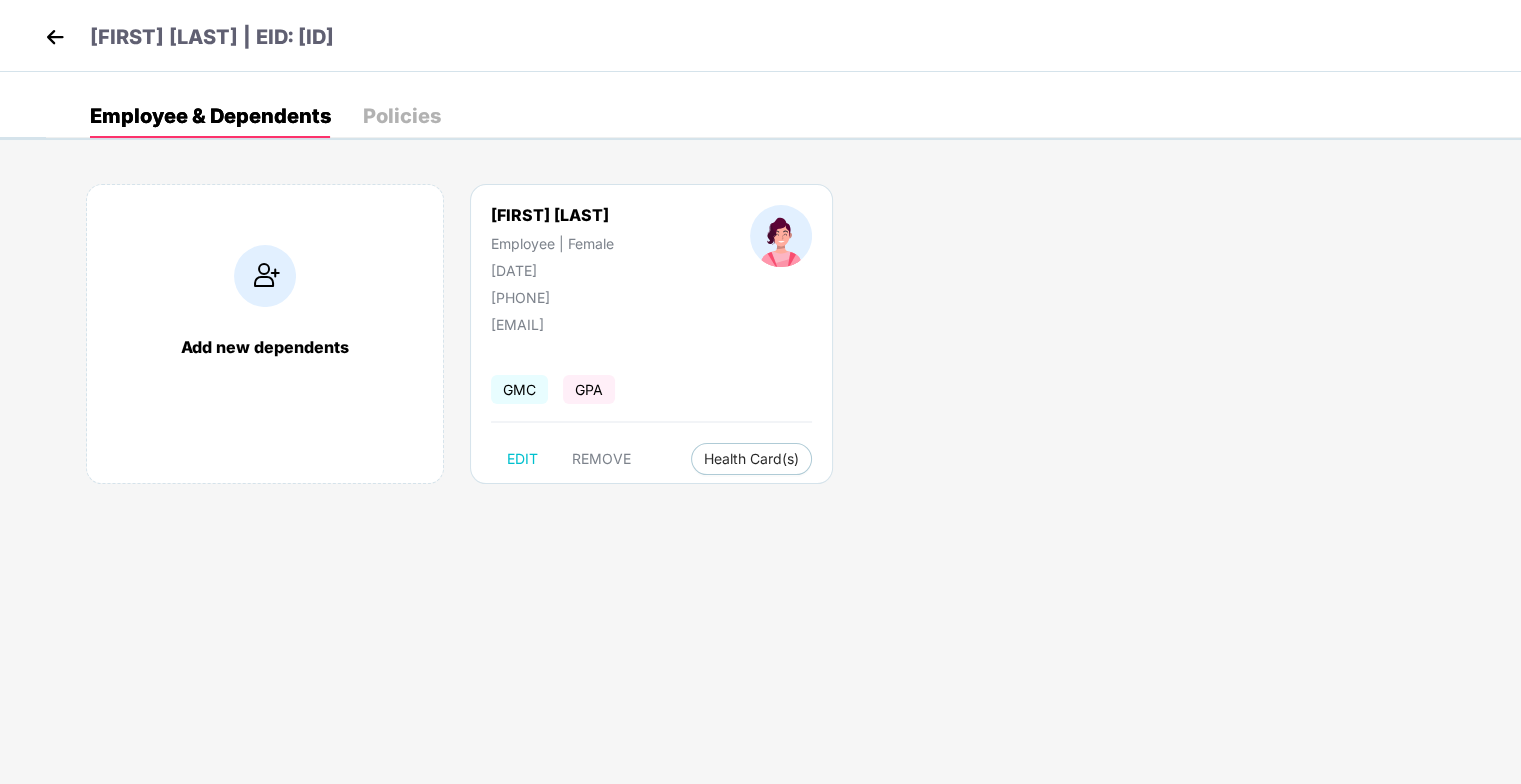 click at bounding box center [55, 37] 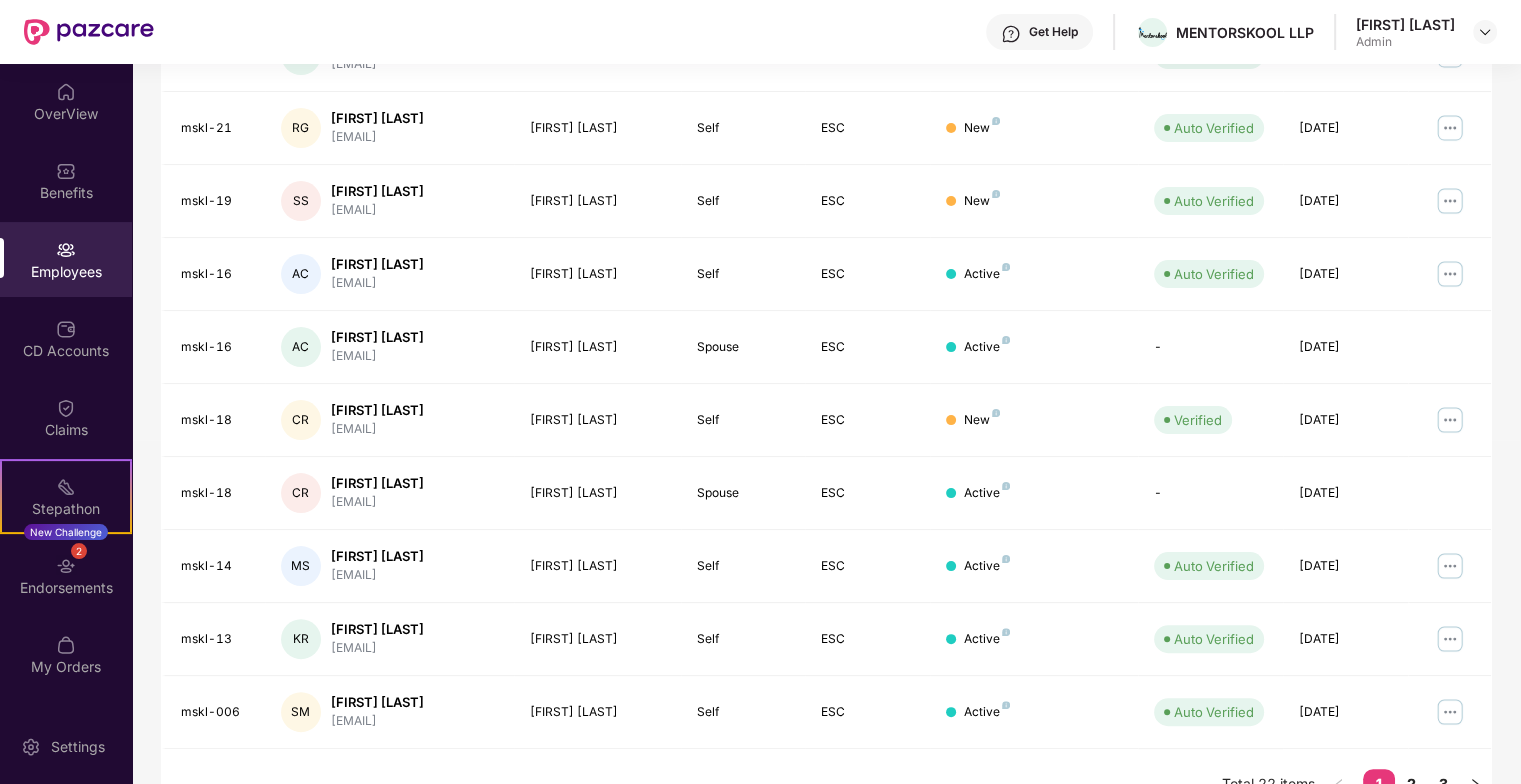 scroll, scrollTop: 442, scrollLeft: 0, axis: vertical 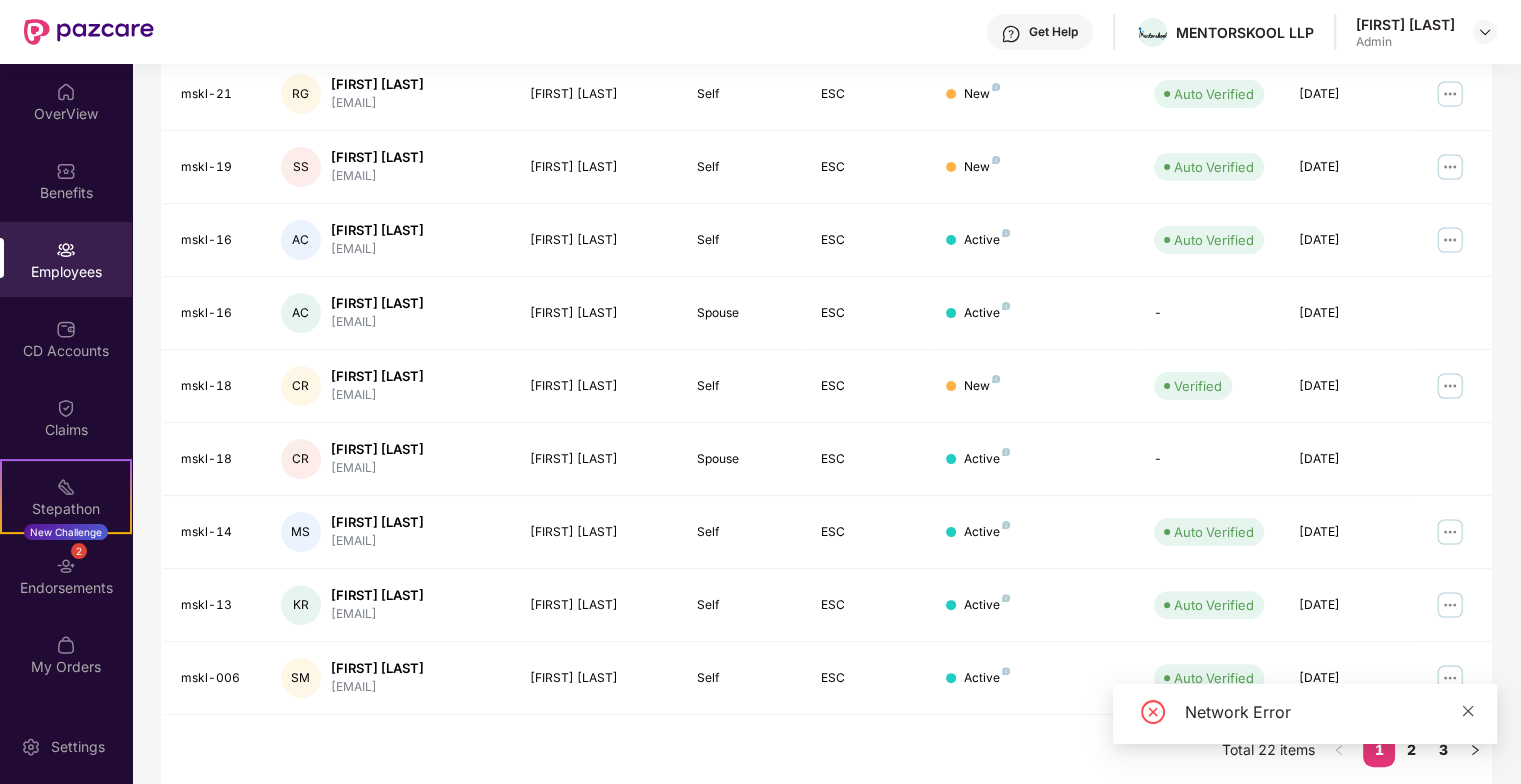 click 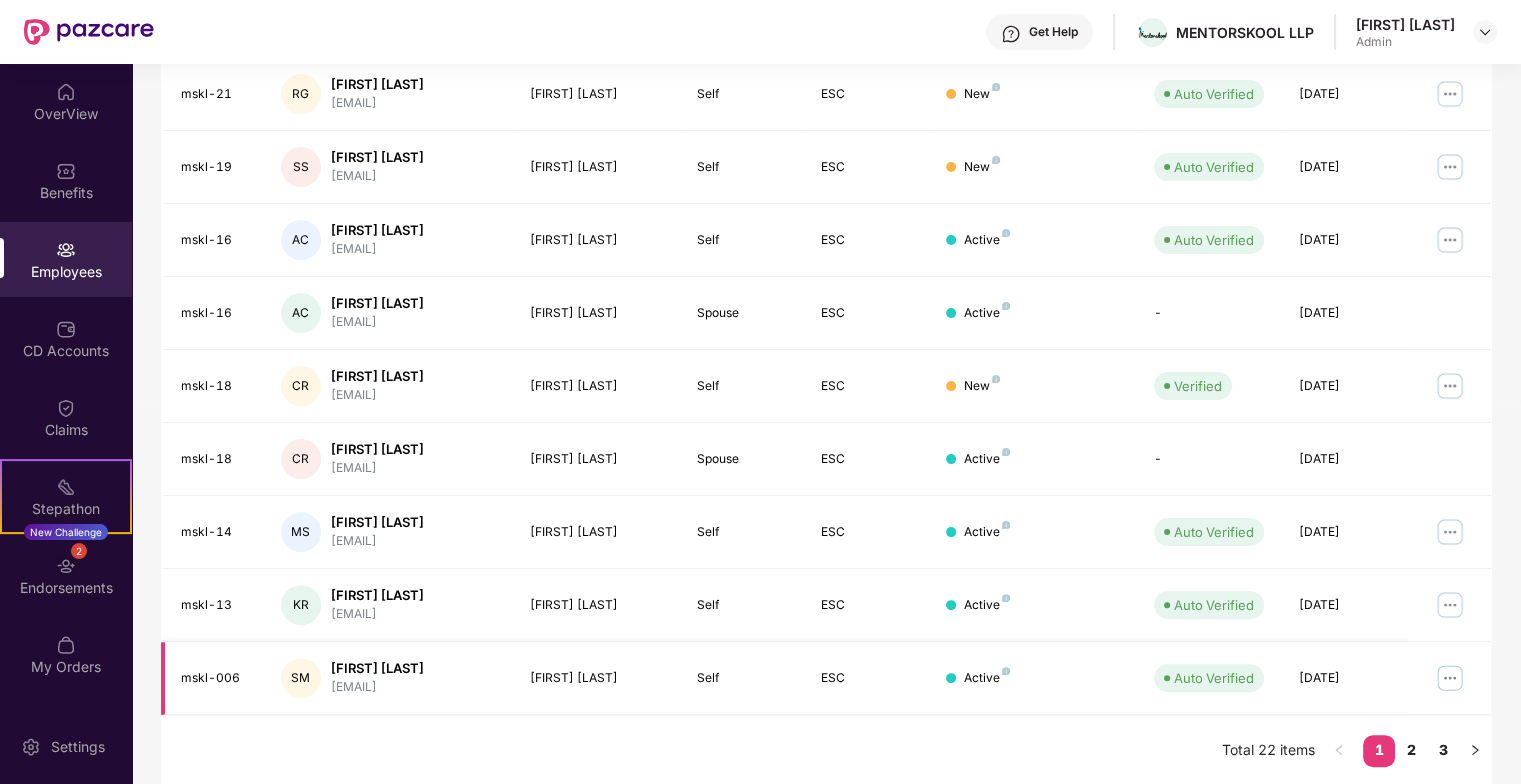 click on "[FIRST] [LAST]" at bounding box center [377, 668] 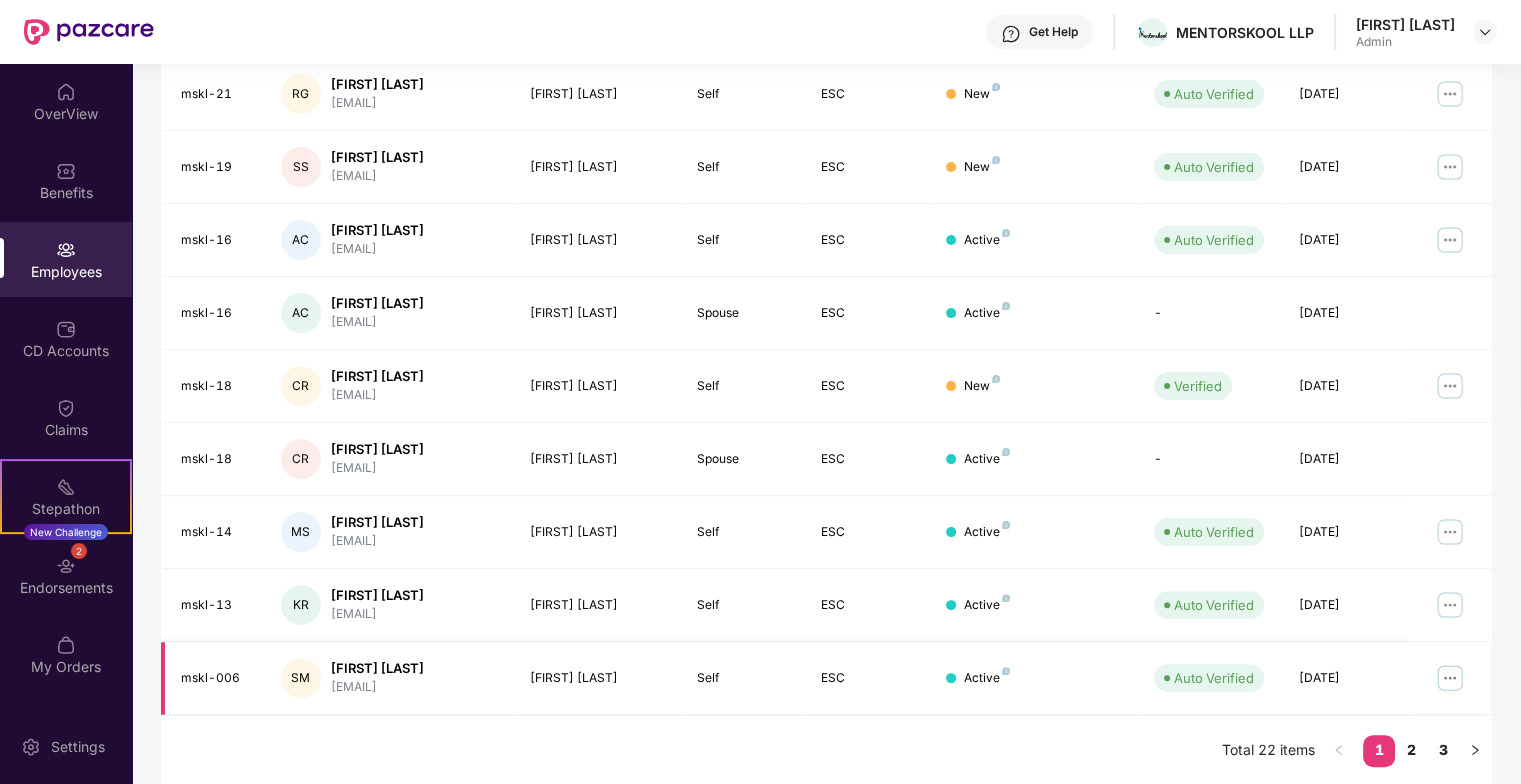 click at bounding box center [1450, 678] 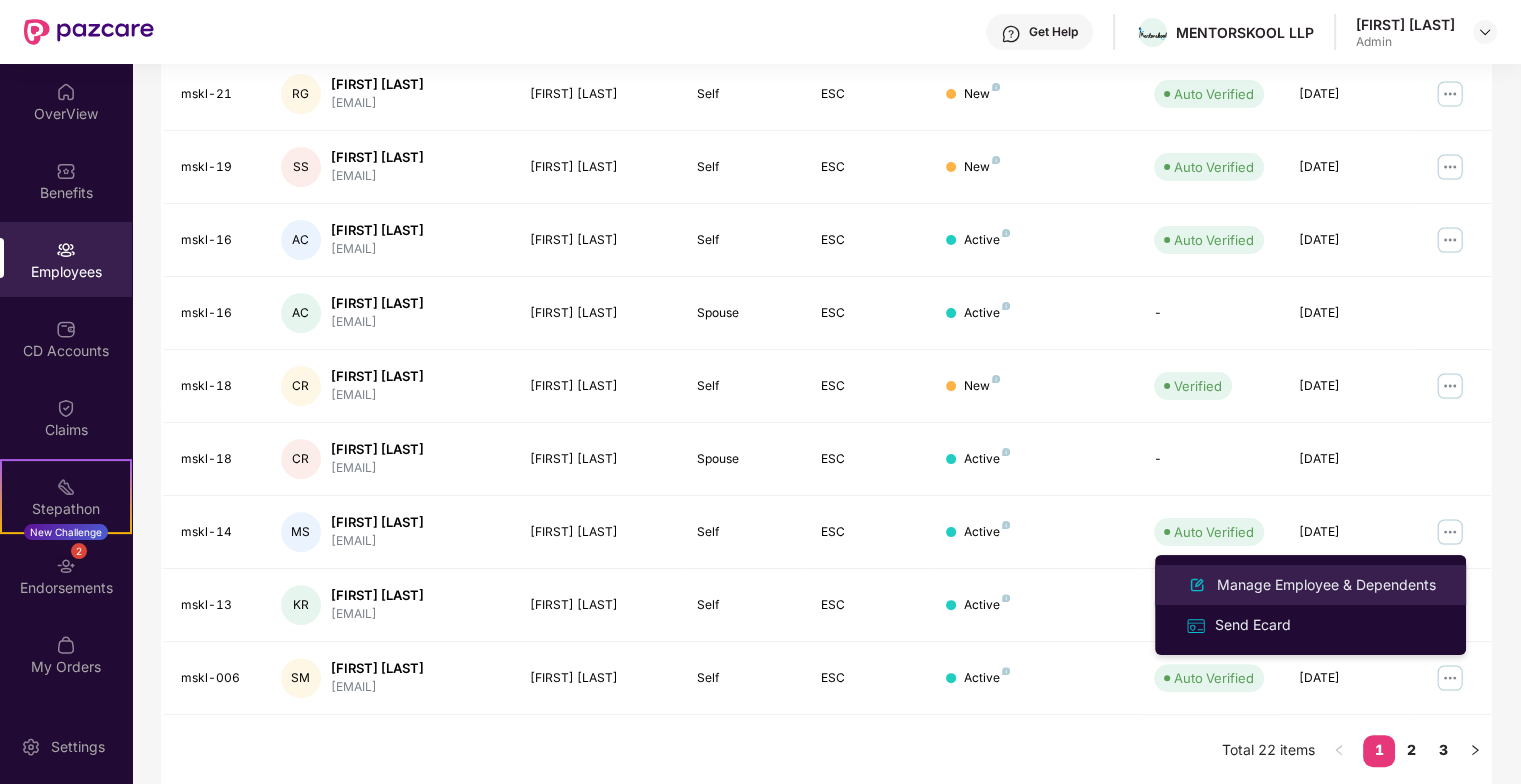 click on "Manage Employee & Dependents" at bounding box center [1326, 585] 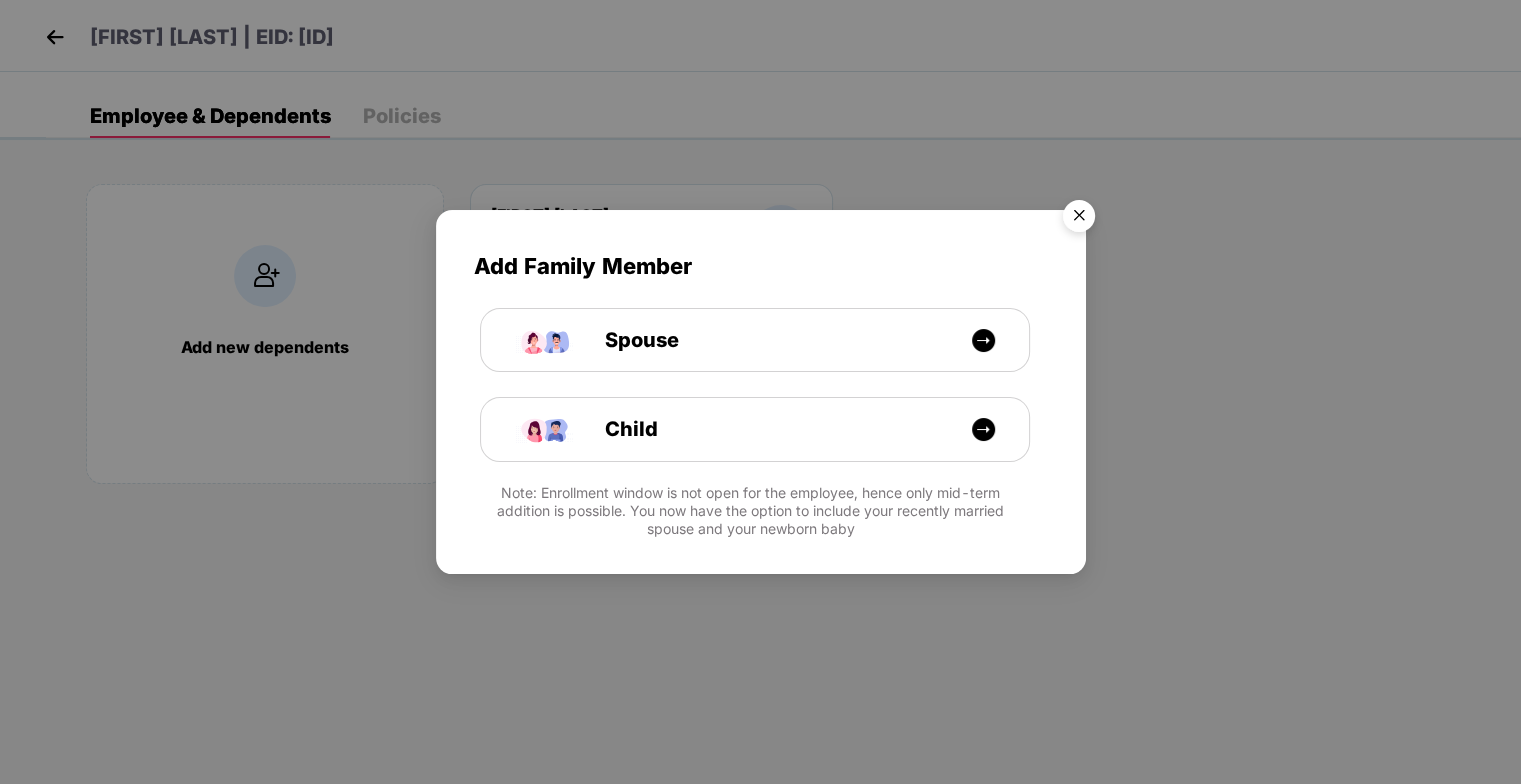 click at bounding box center (1079, 219) 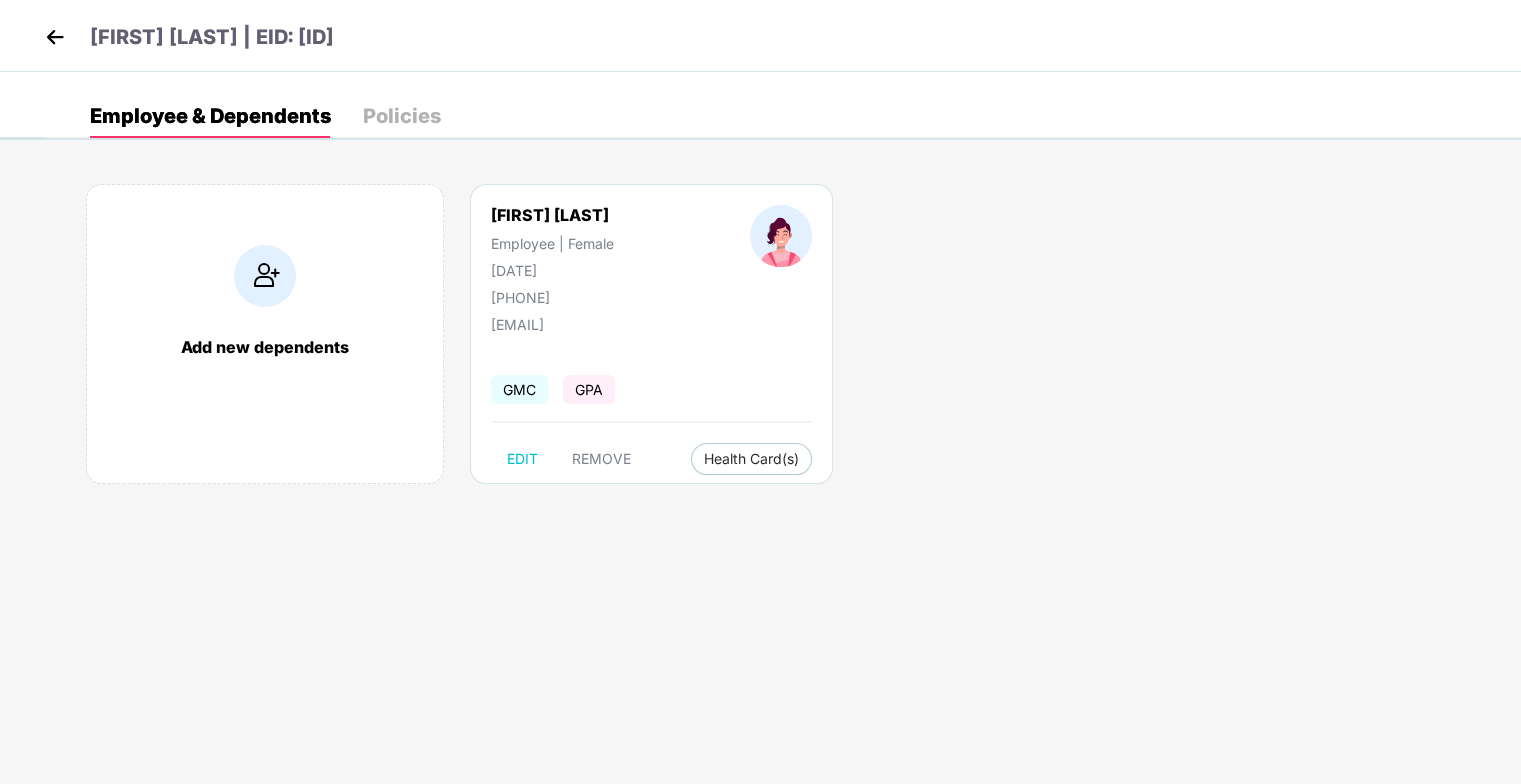 click on "[FIRST] [LAST] Employee | Female [DATE] [PHONE] [EMAIL] GMC GPA EDIT REMOVE Health Card(s)" at bounding box center [651, 334] 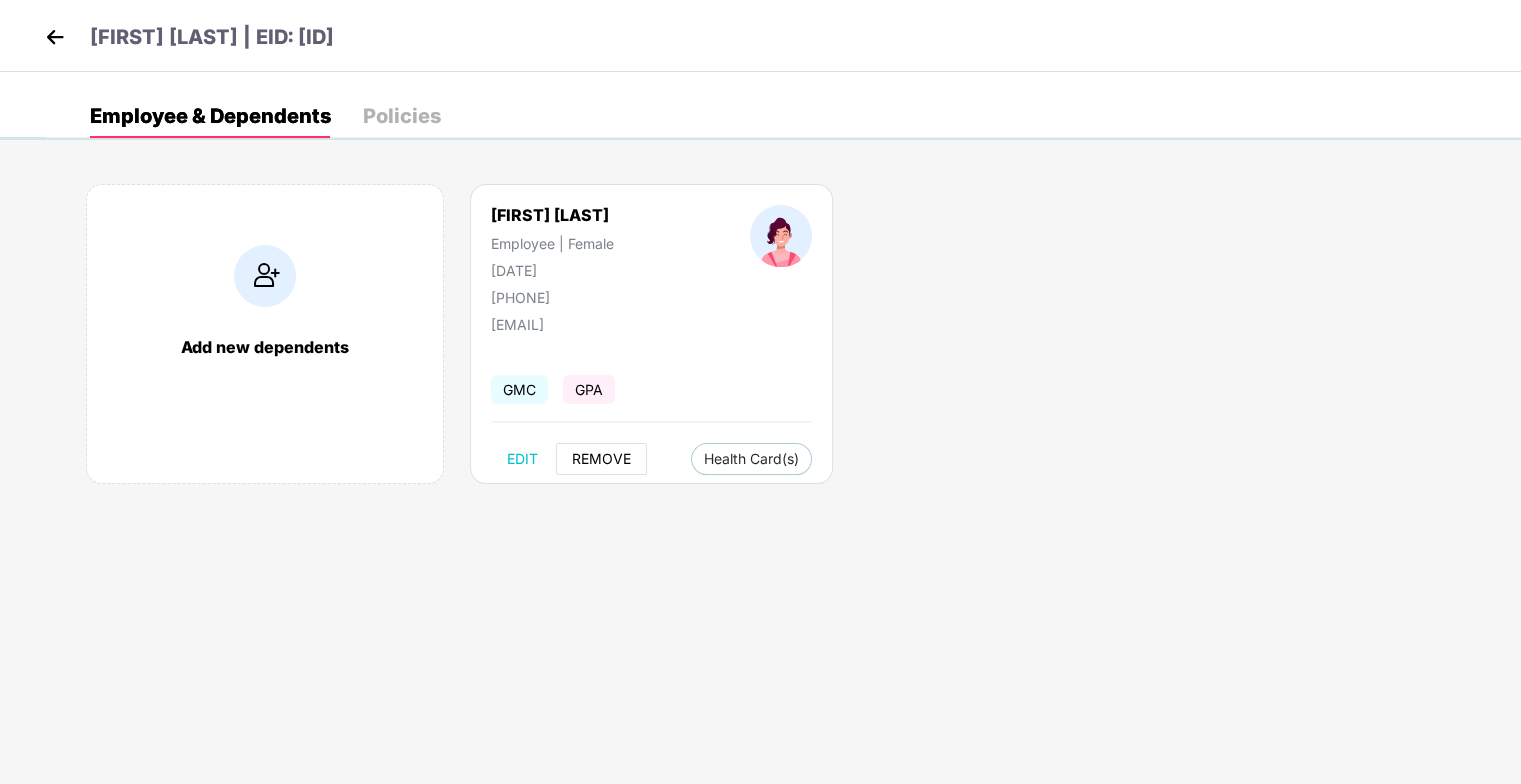 click on "REMOVE" at bounding box center (601, 459) 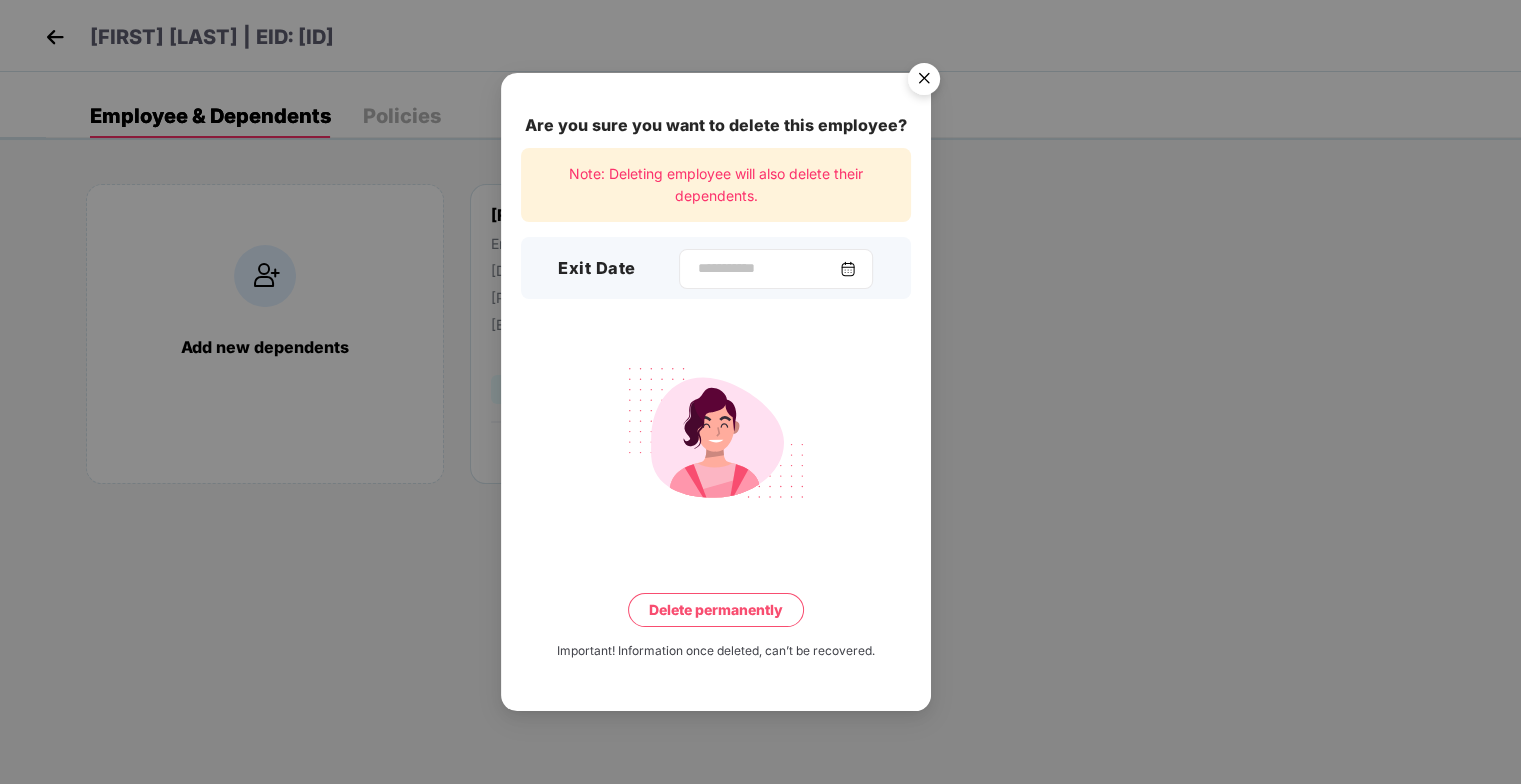 click at bounding box center (848, 269) 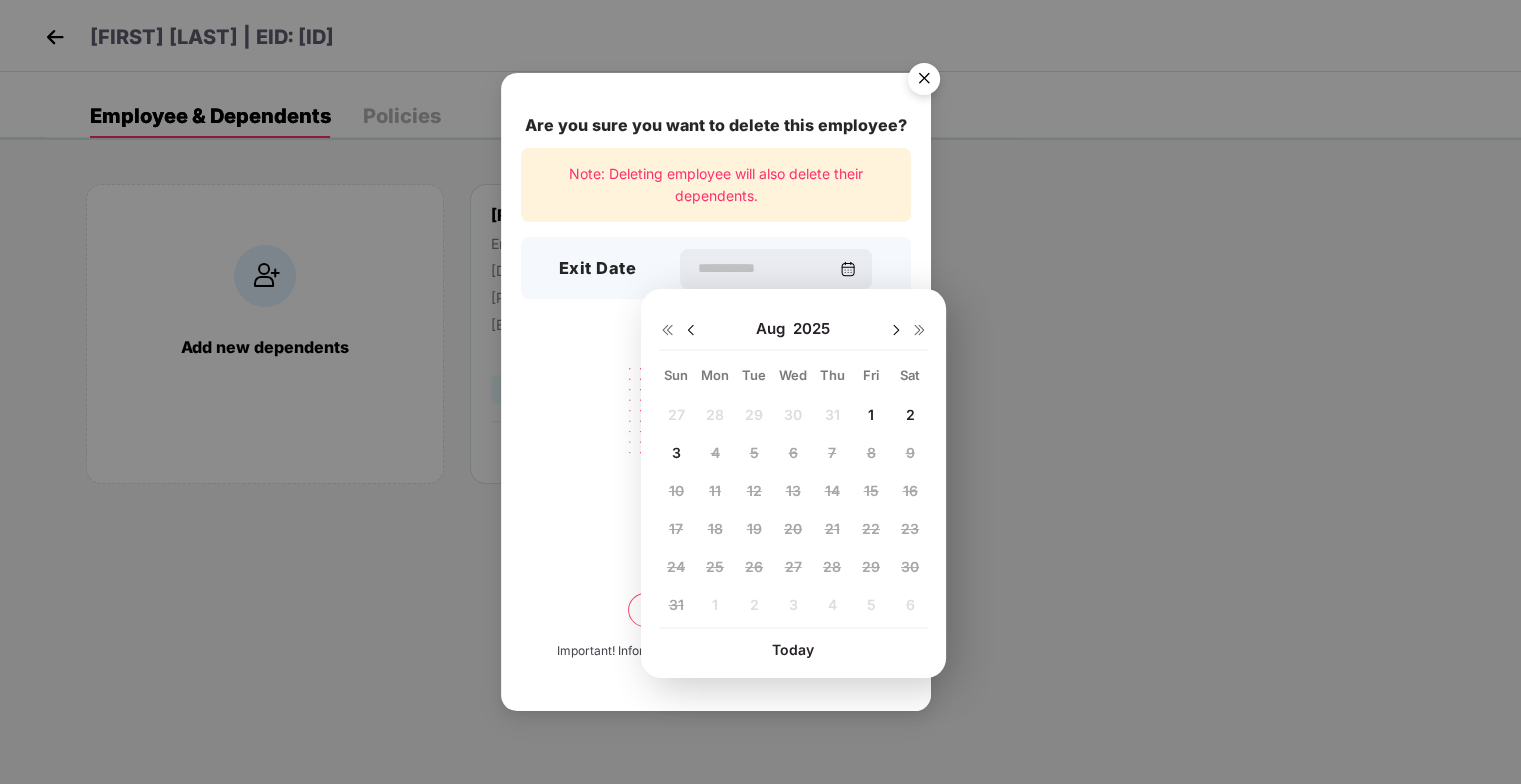 click on "1" at bounding box center [871, 414] 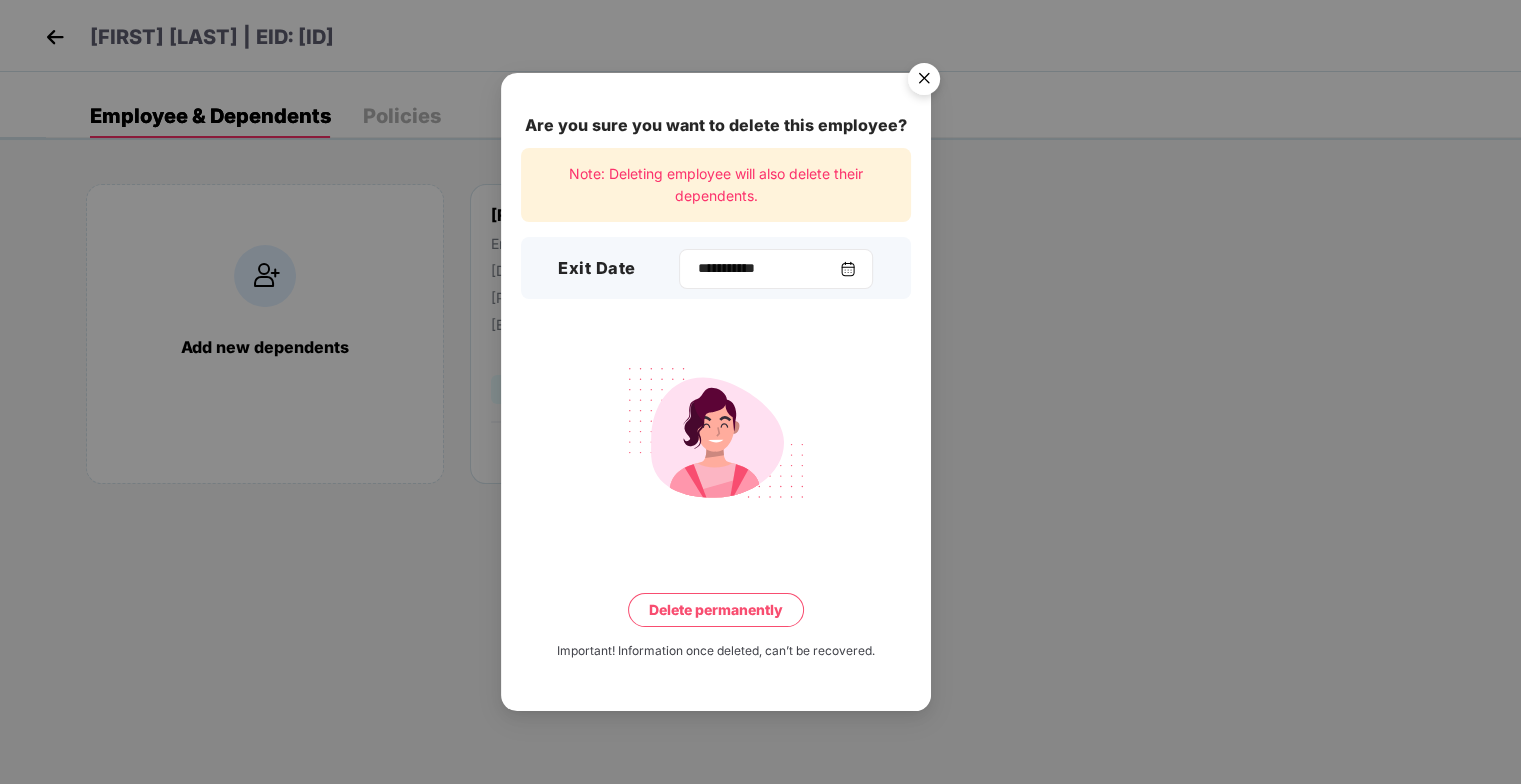 click at bounding box center (848, 269) 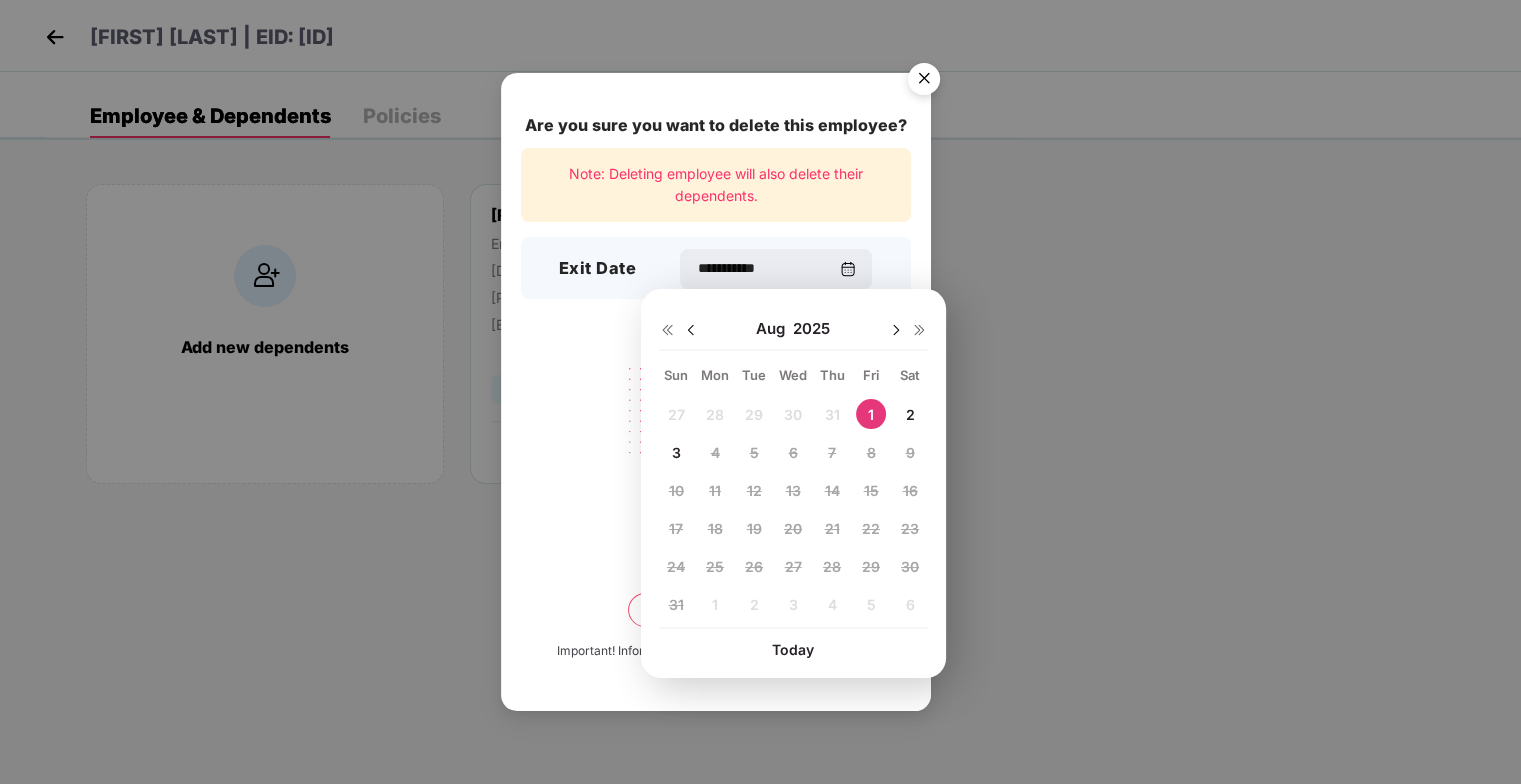 click on "27   28   29   30   31   1   2   3   4   5   6   7   8   9   10   11   12   13   14   15   16   17   18   19   20   21   22   23   24   25   26   27   28   29   30   31   1   2   3   4   5   6" at bounding box center (793, 513) 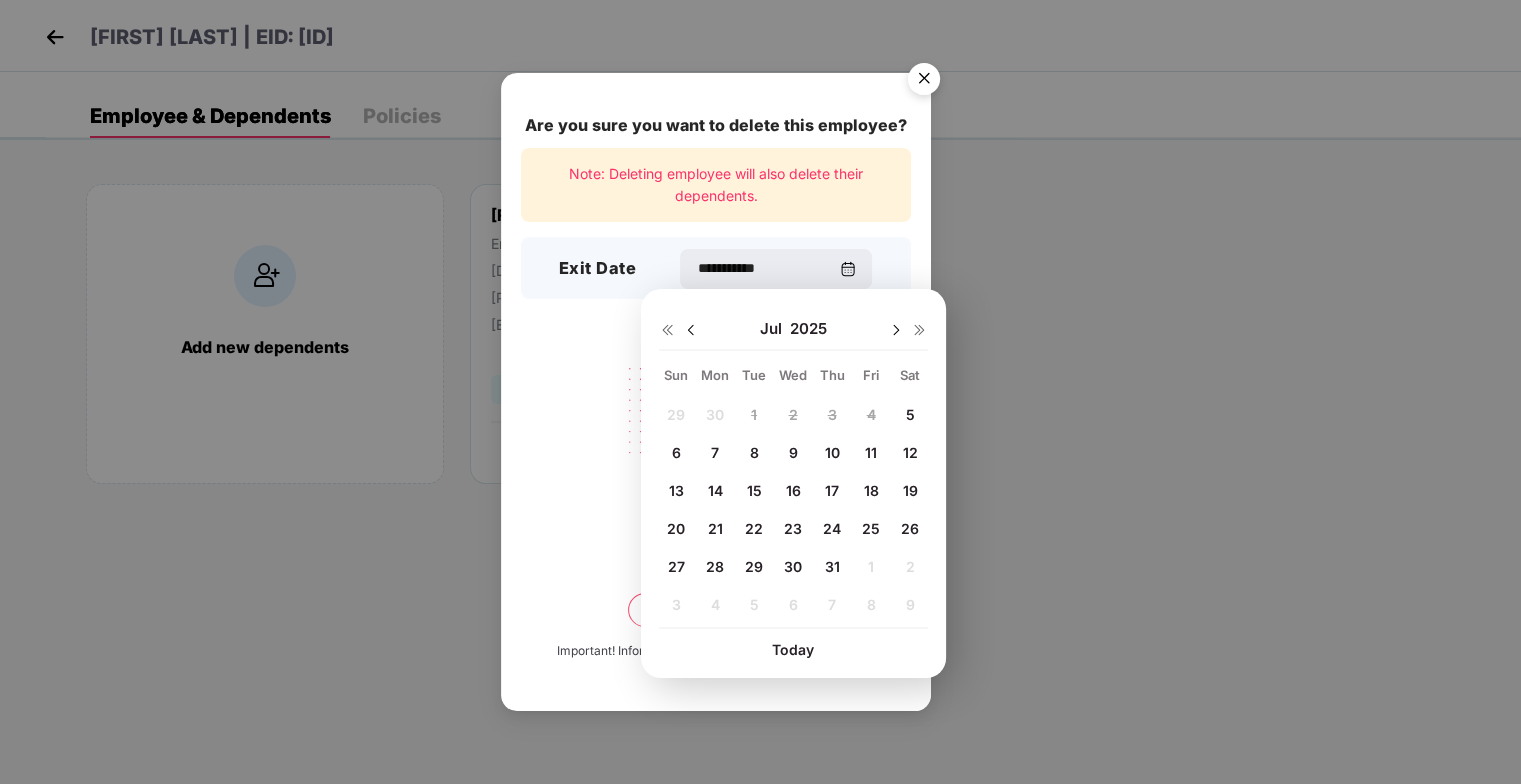 click on "31" at bounding box center [832, 566] 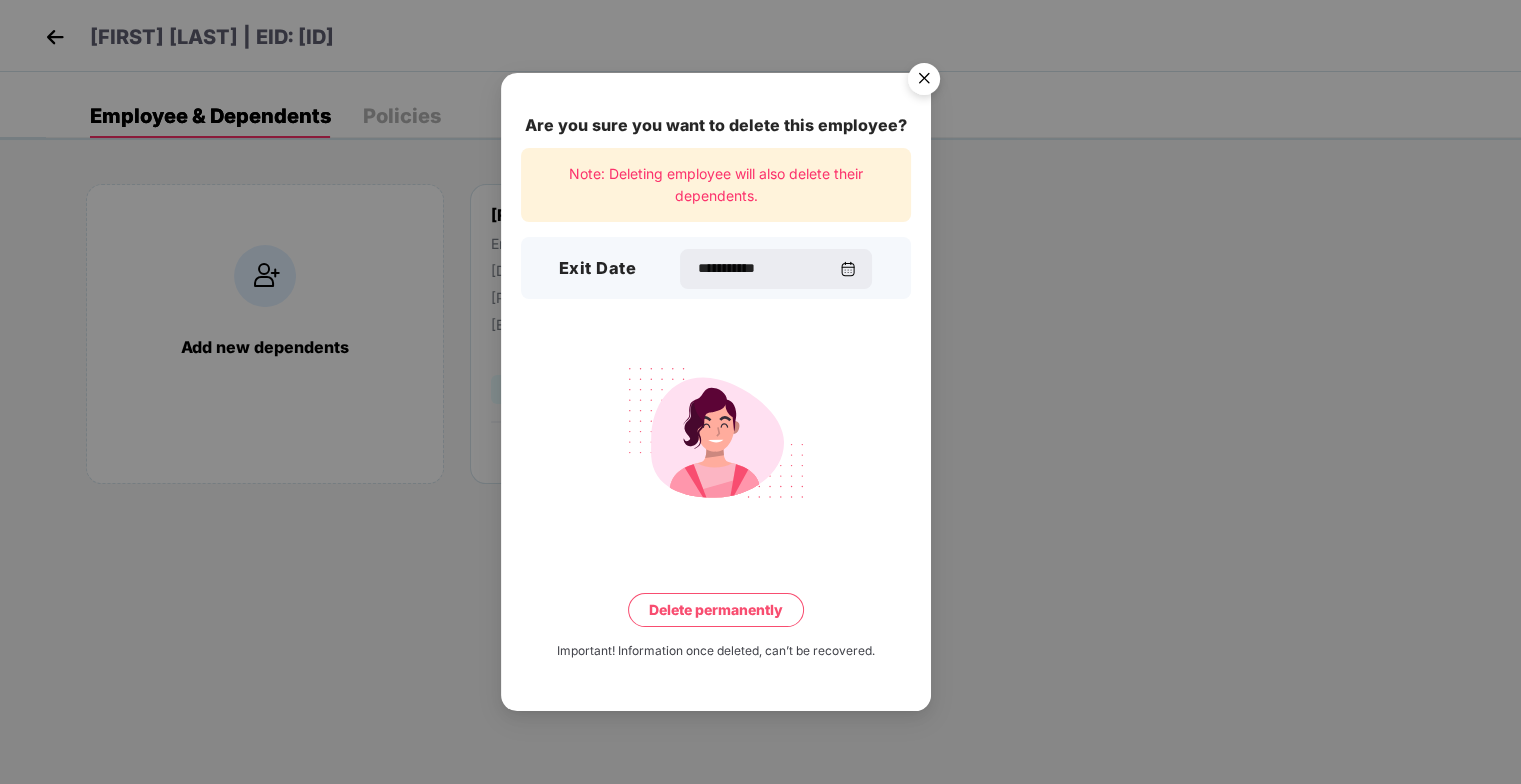 click on "Delete permanently" at bounding box center [716, 610] 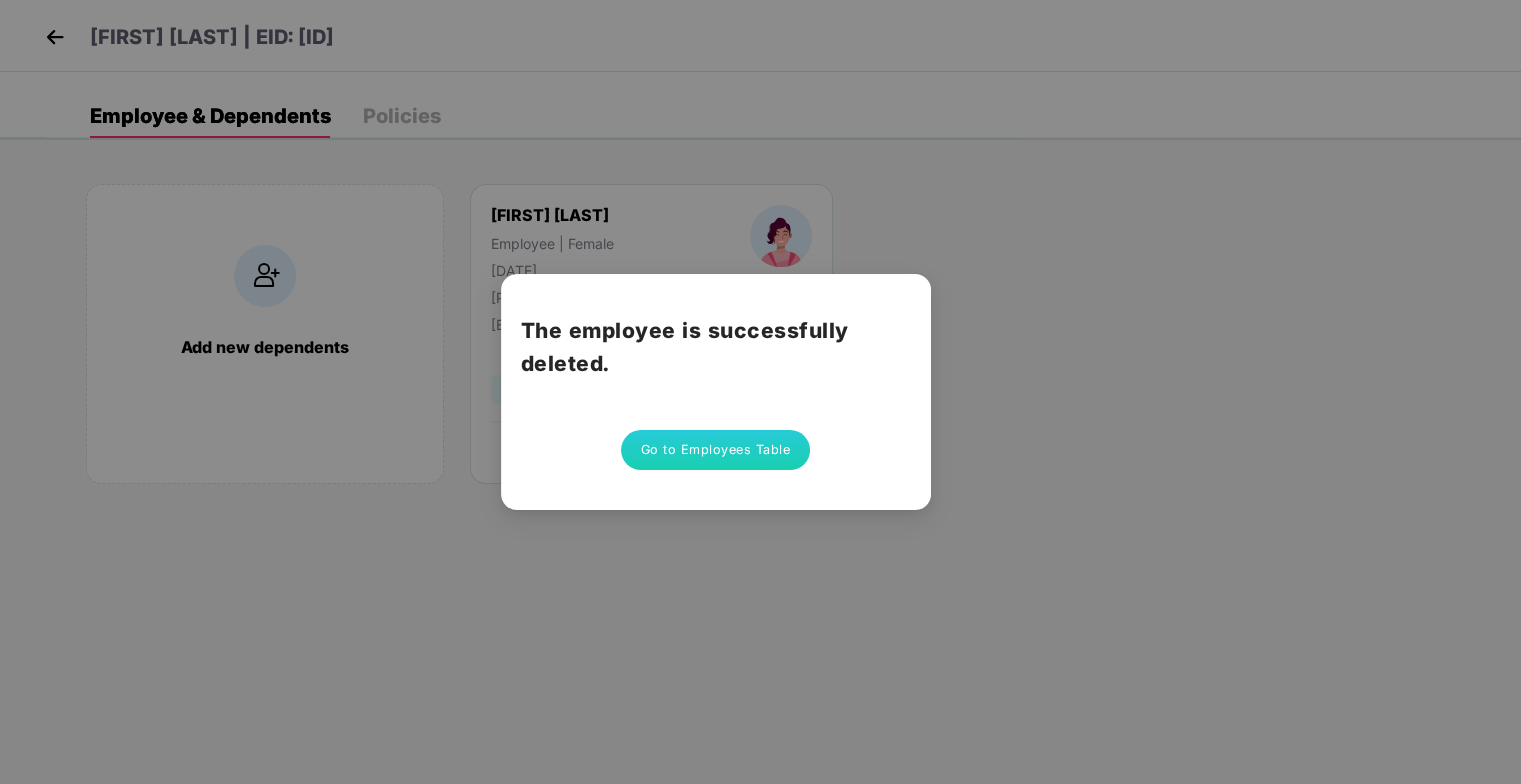 click on "Go to Employees Table" at bounding box center [716, 450] 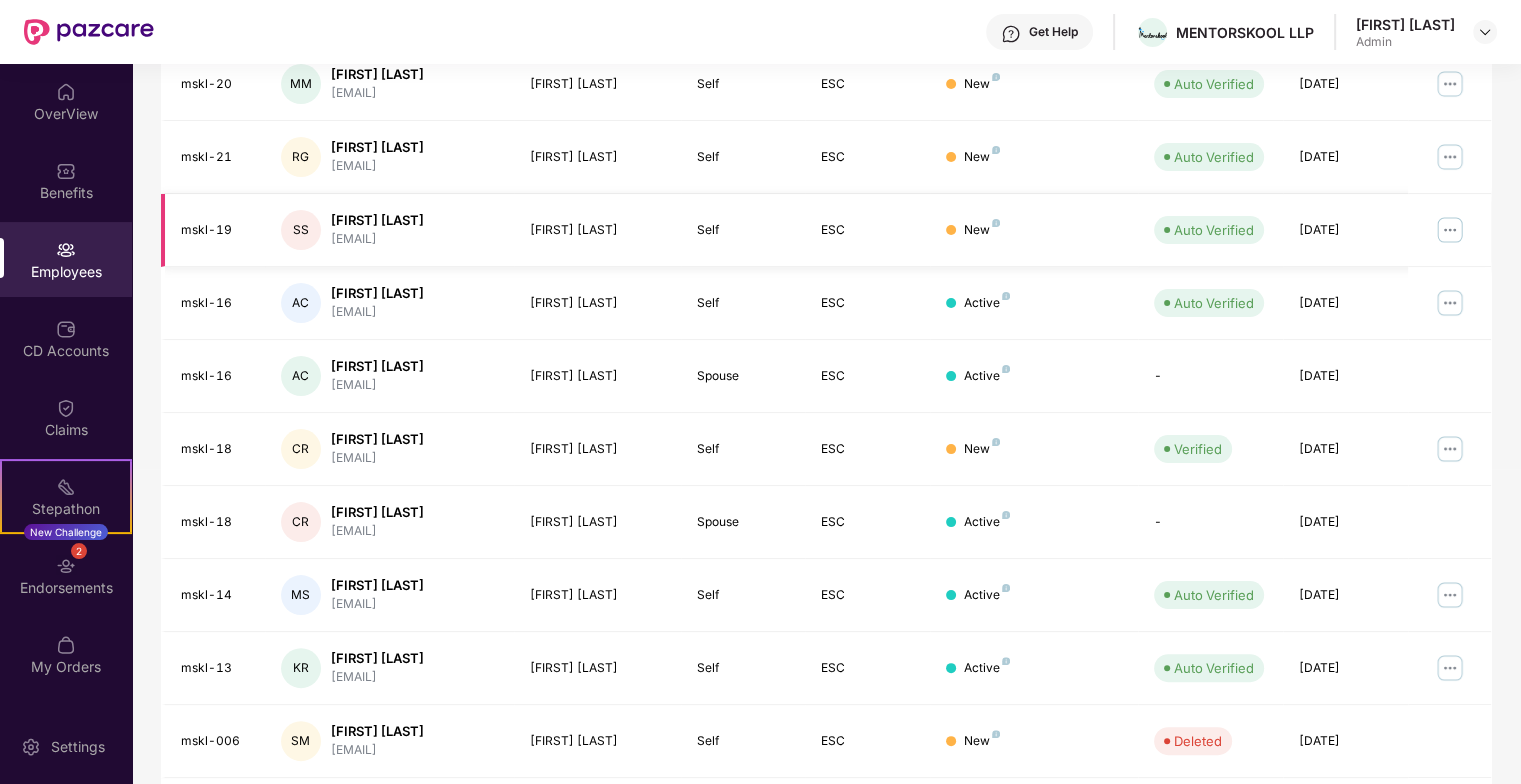 scroll, scrollTop: 442, scrollLeft: 0, axis: vertical 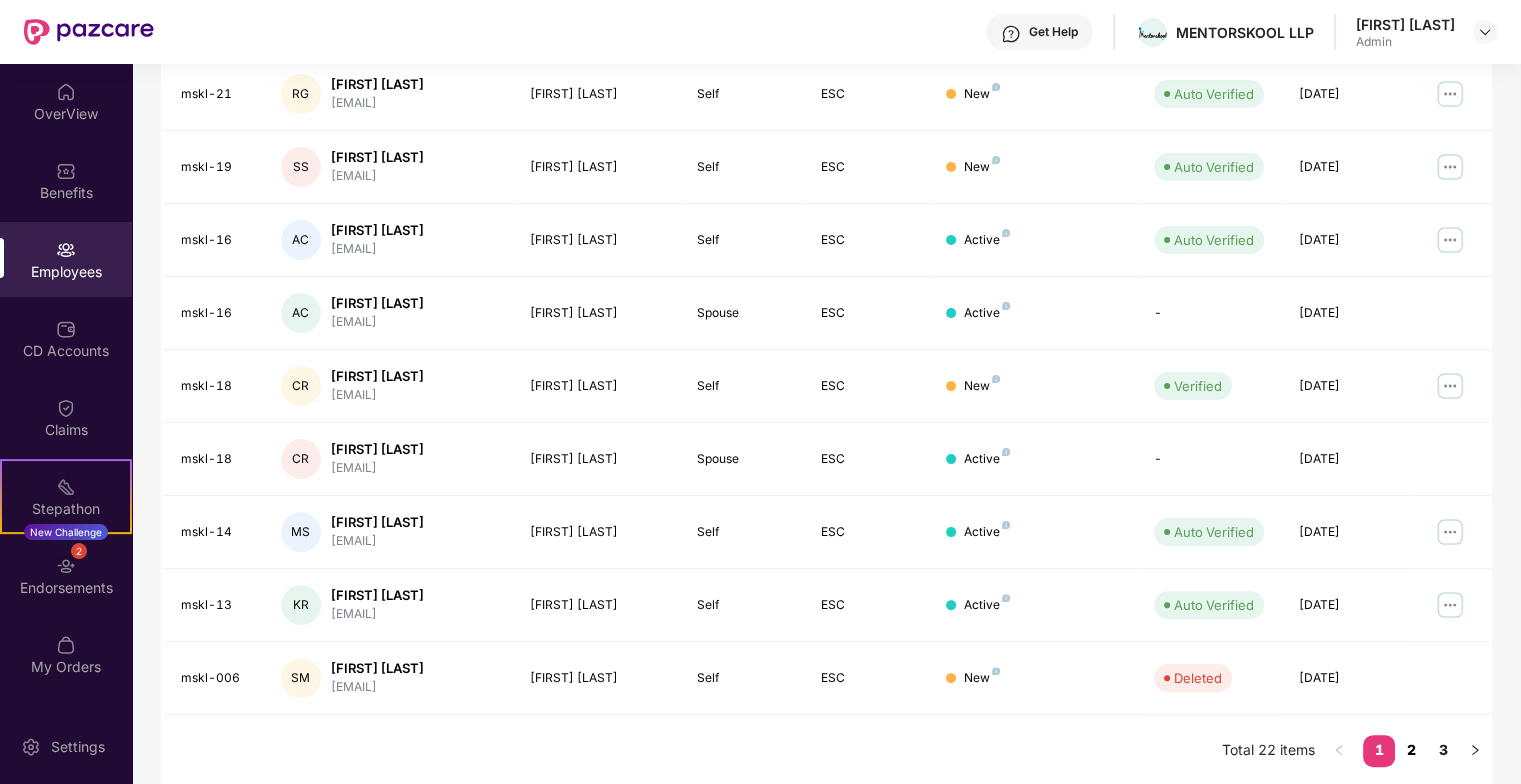 click on "2" at bounding box center (1411, 750) 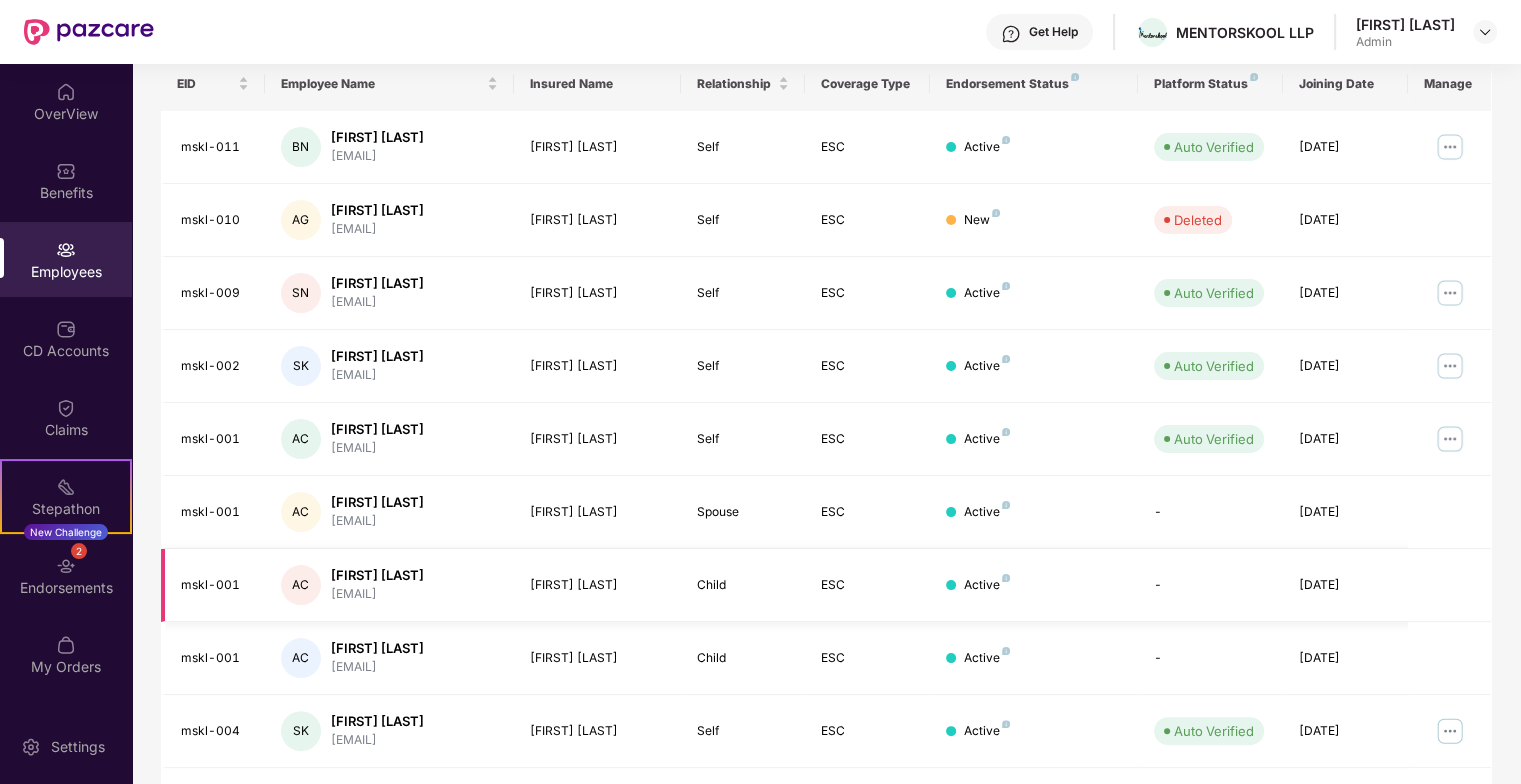 scroll, scrollTop: 459, scrollLeft: 0, axis: vertical 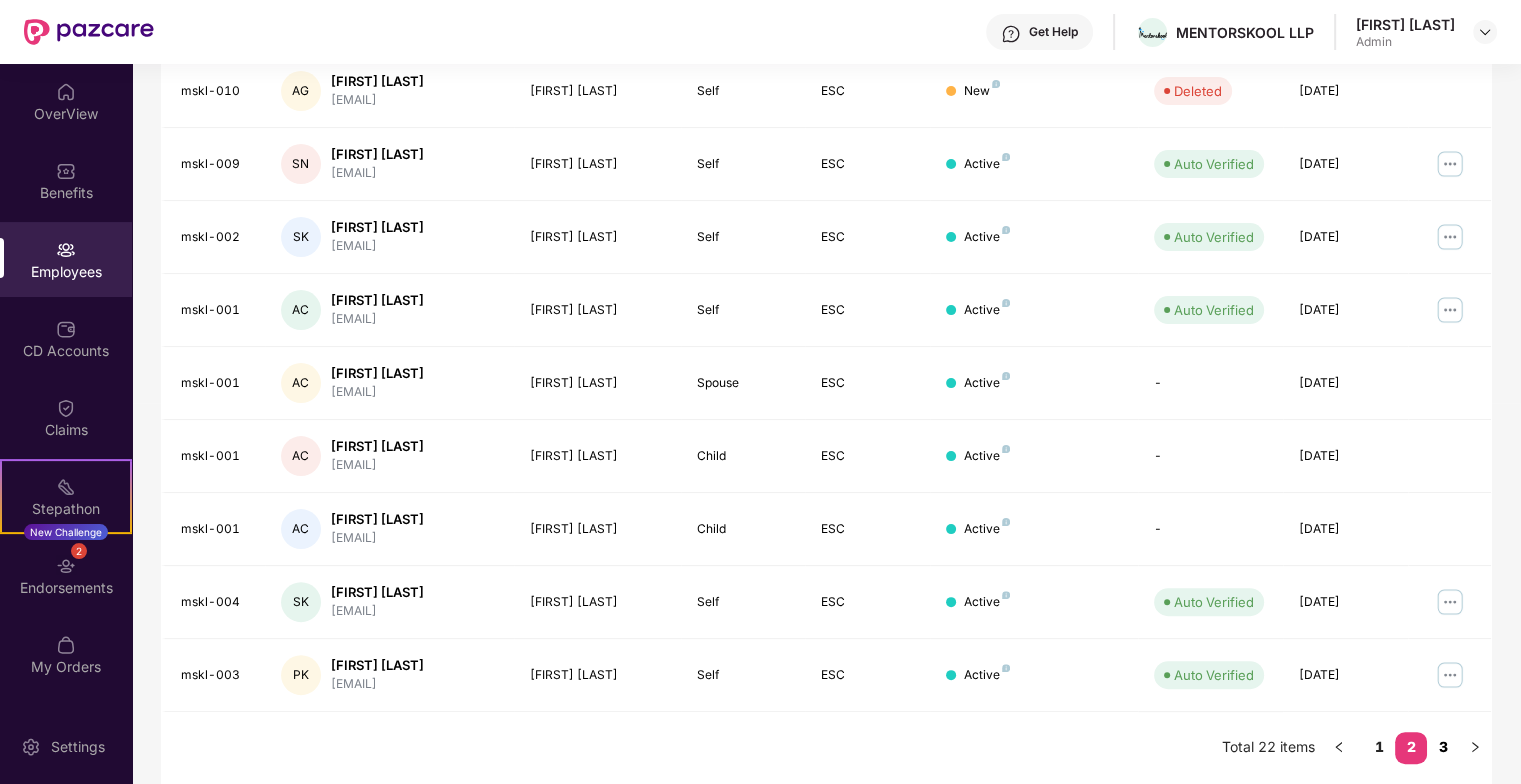 click on "3" at bounding box center (1443, 747) 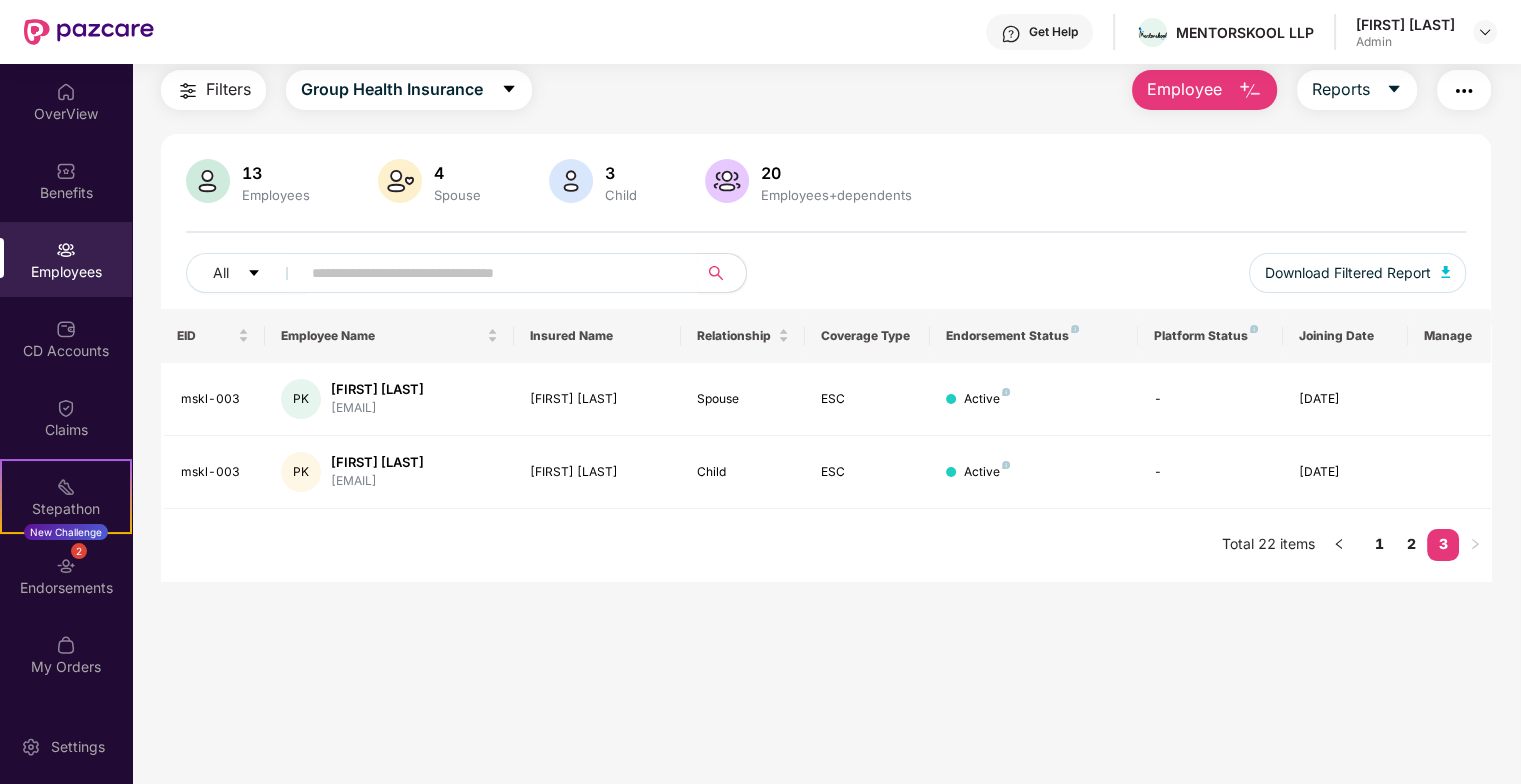 scroll, scrollTop: 64, scrollLeft: 0, axis: vertical 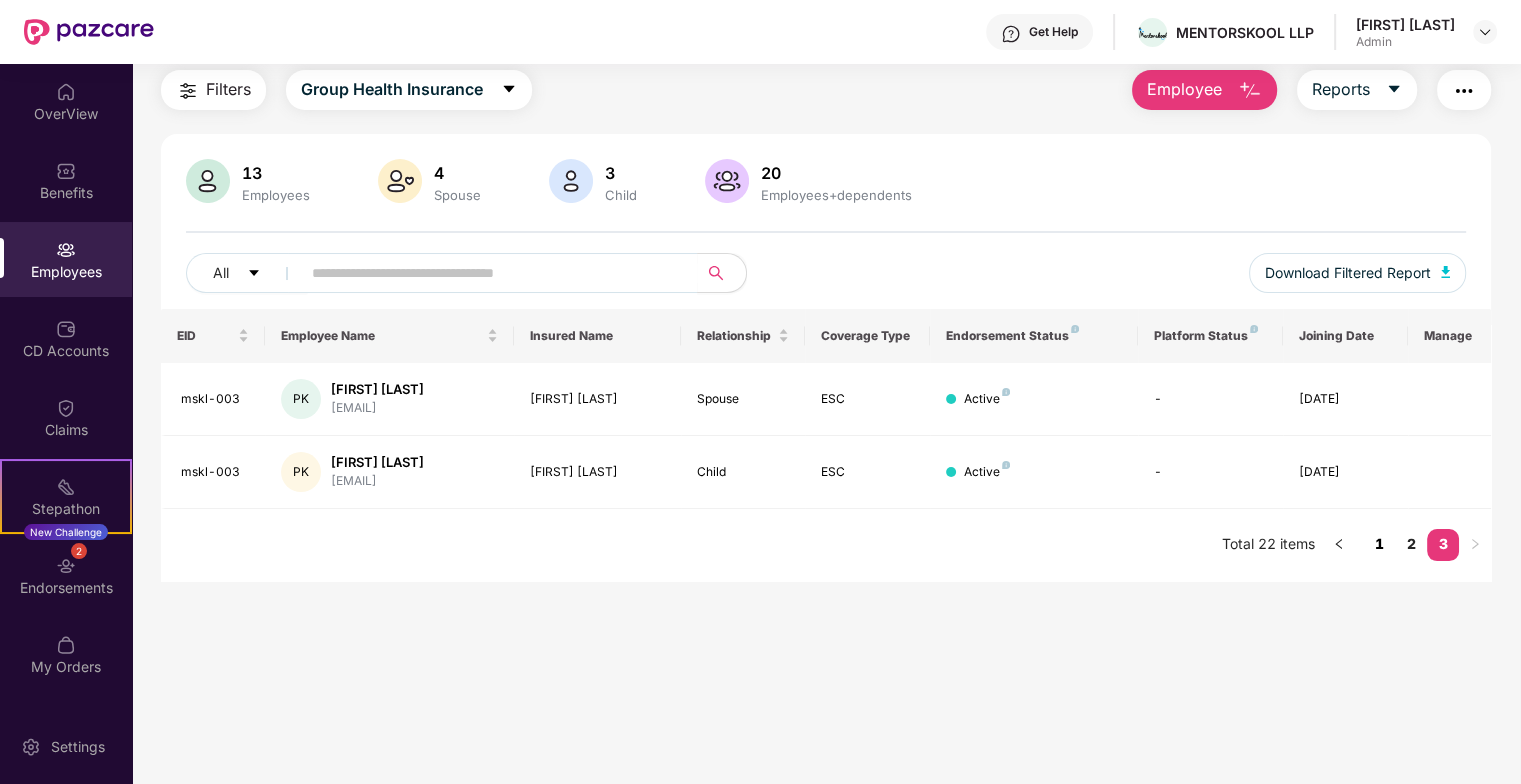 click on "1" at bounding box center (1379, 544) 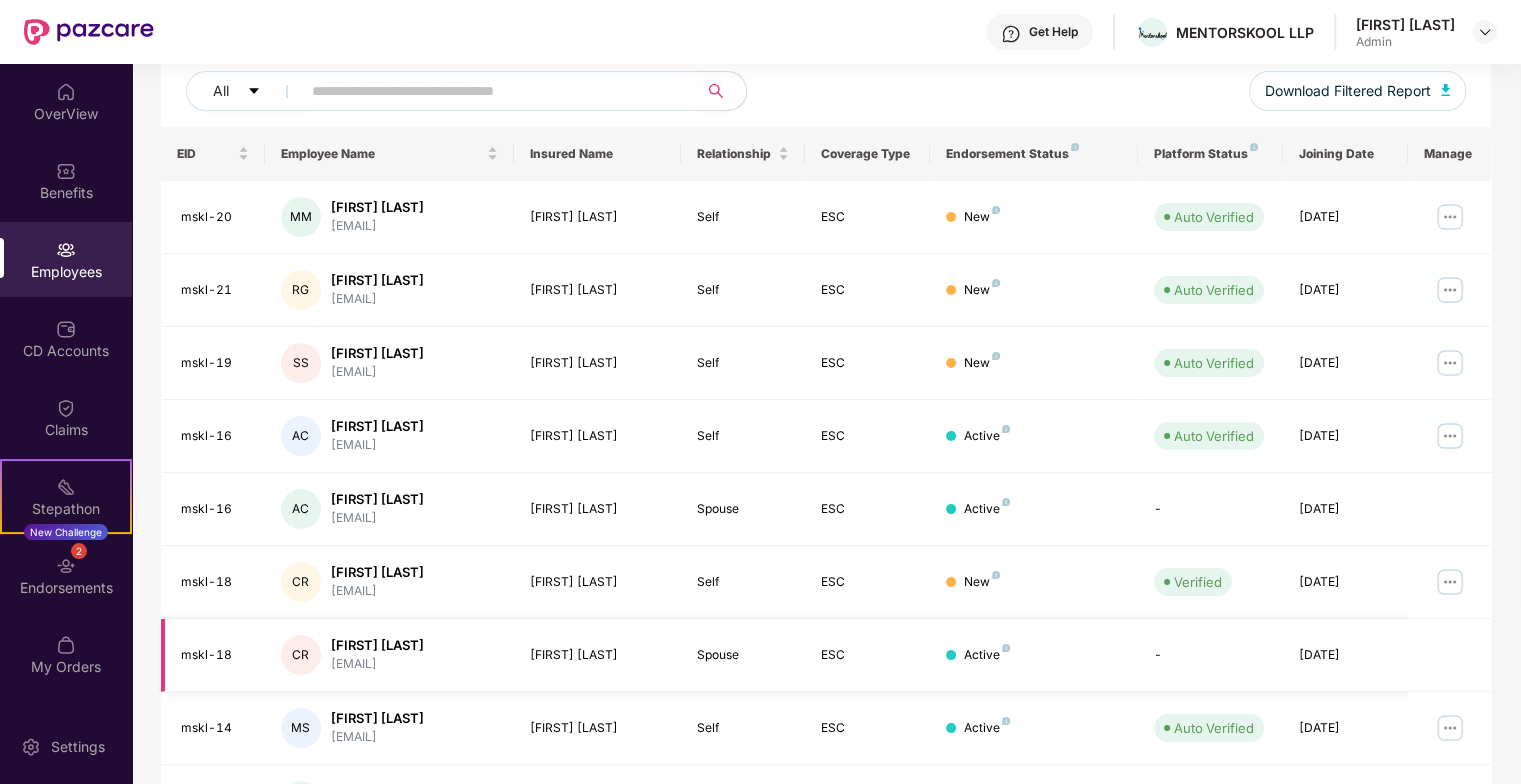 scroll, scrollTop: 0, scrollLeft: 0, axis: both 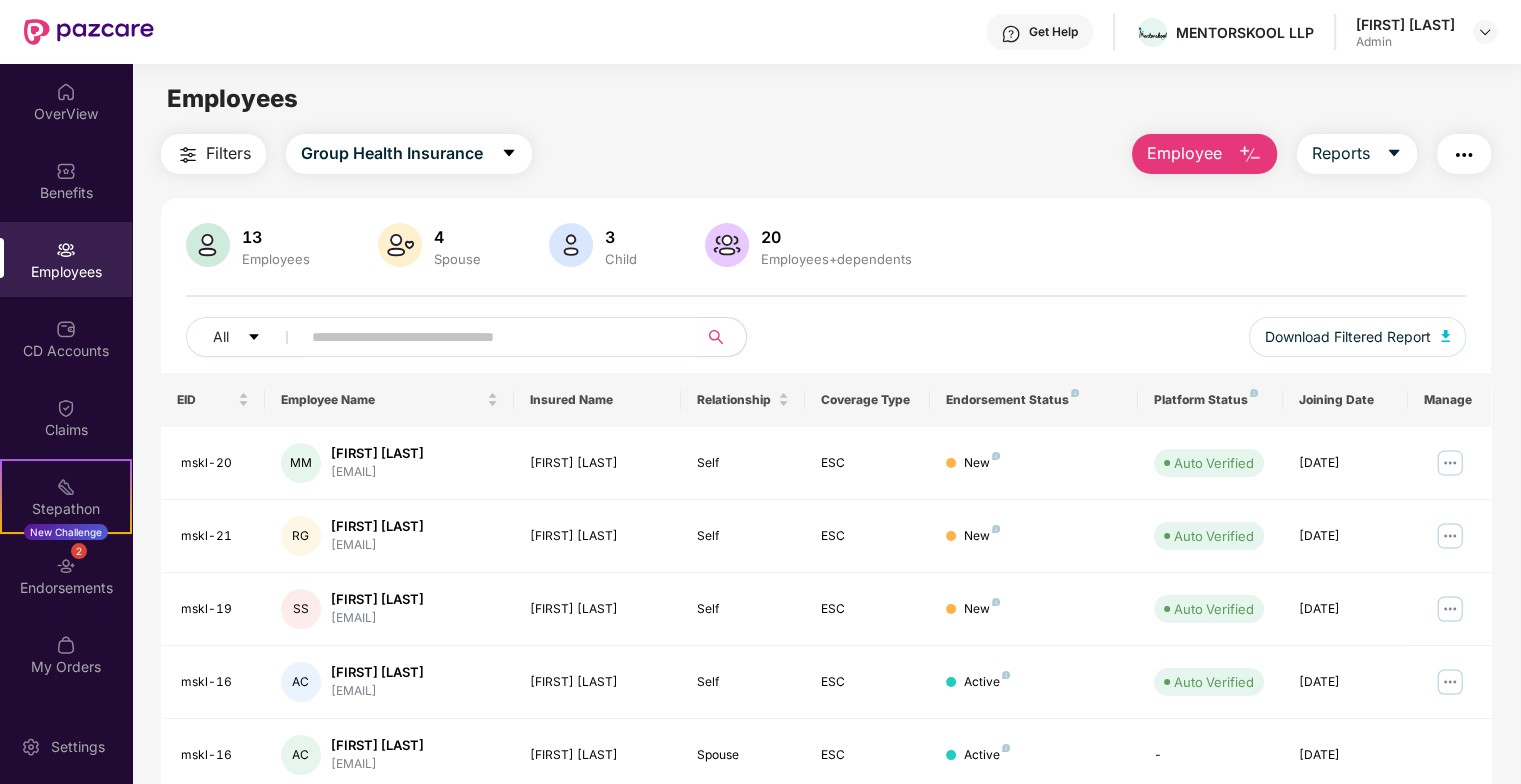 click on "Employee" at bounding box center (1184, 153) 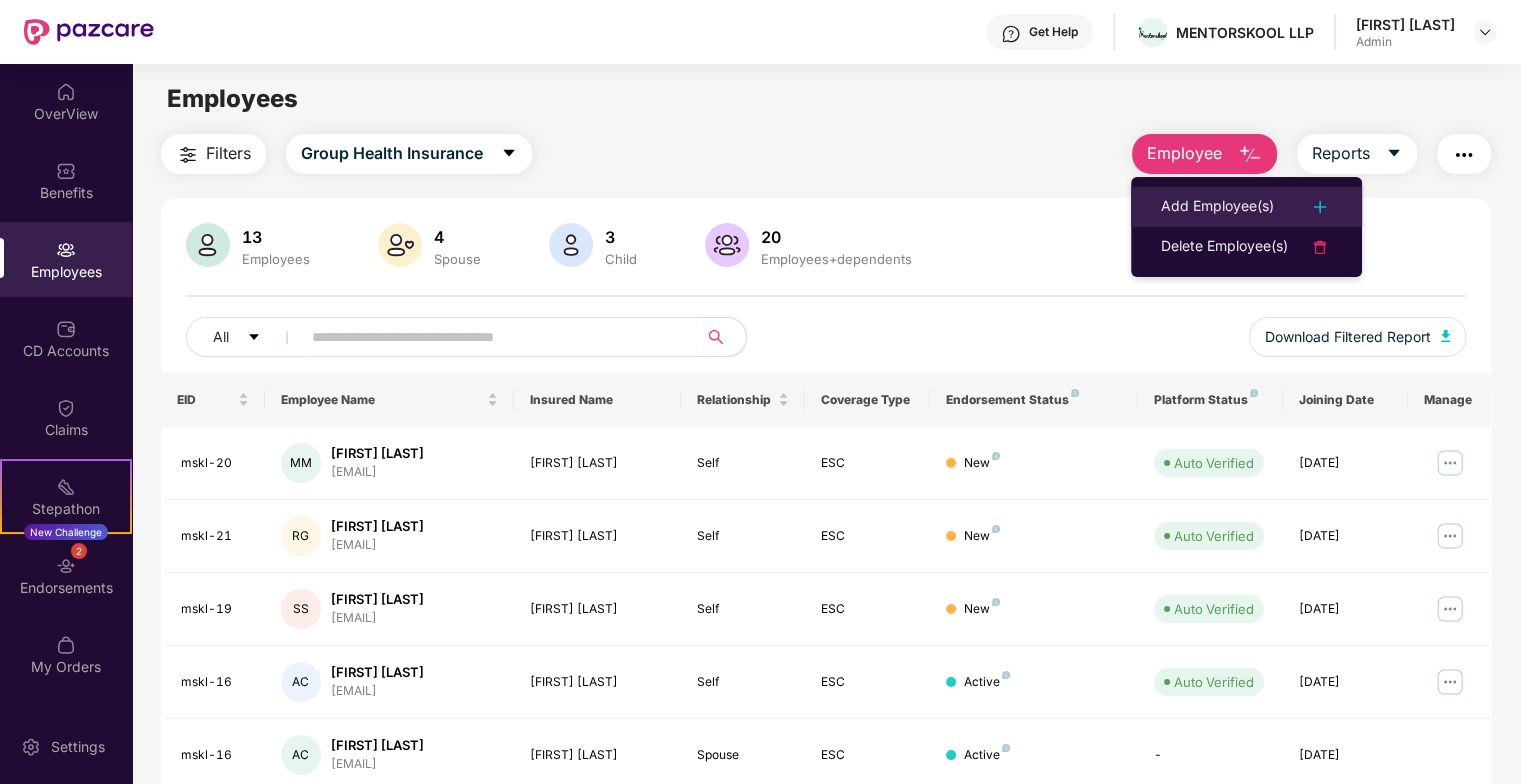 click on "Add Employee(s)" at bounding box center [1217, 207] 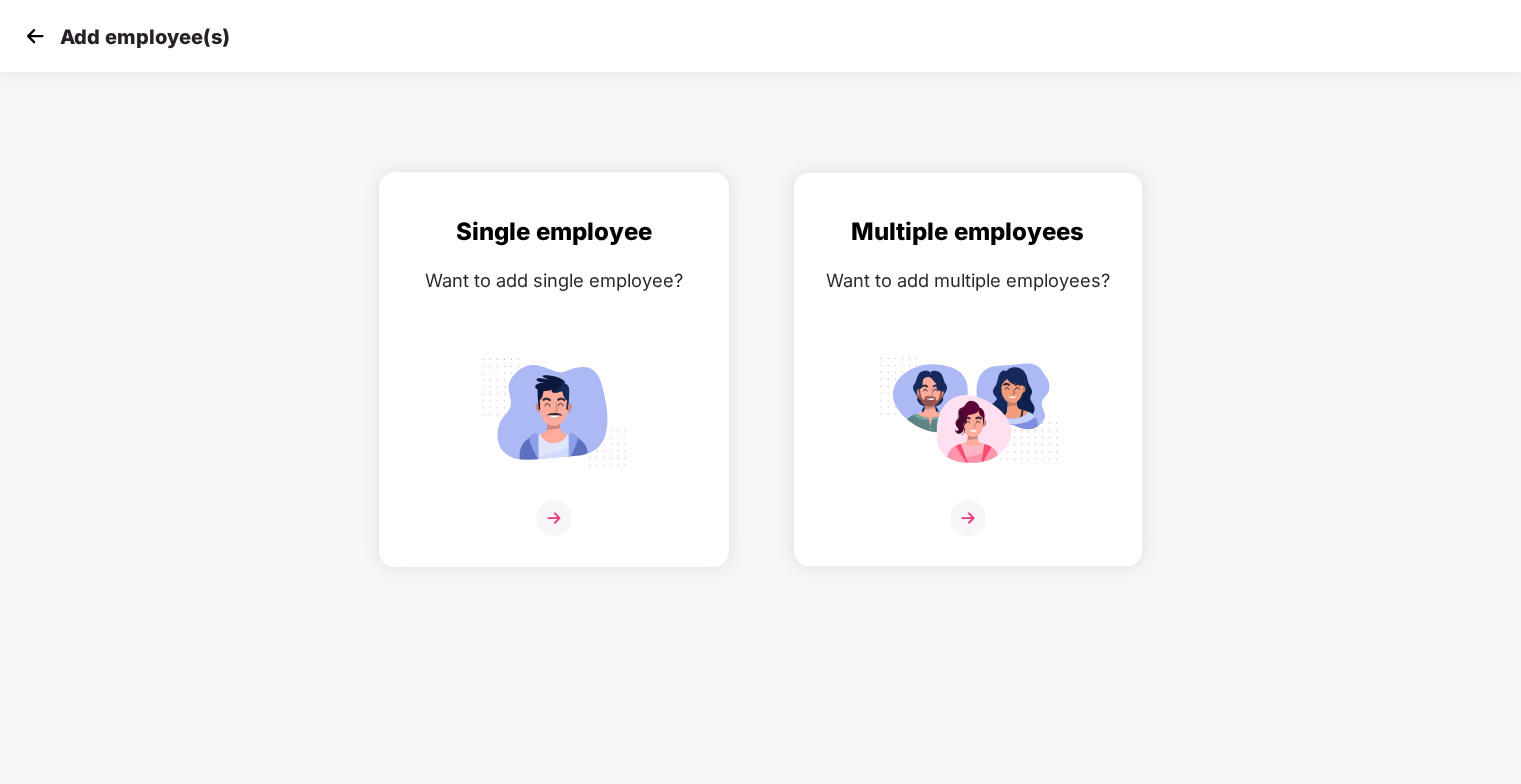 click at bounding box center (554, 411) 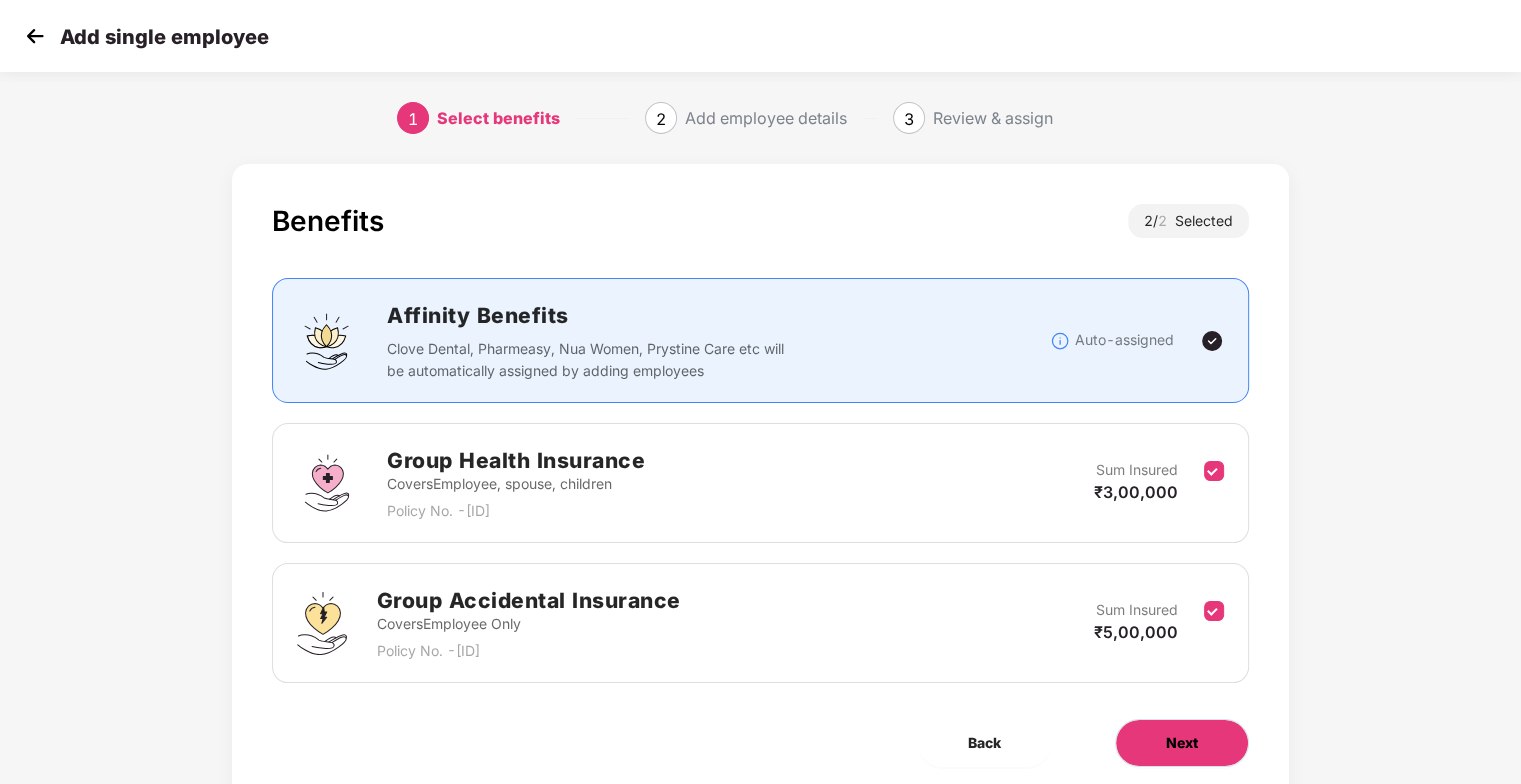 click on "Next" at bounding box center [1182, 743] 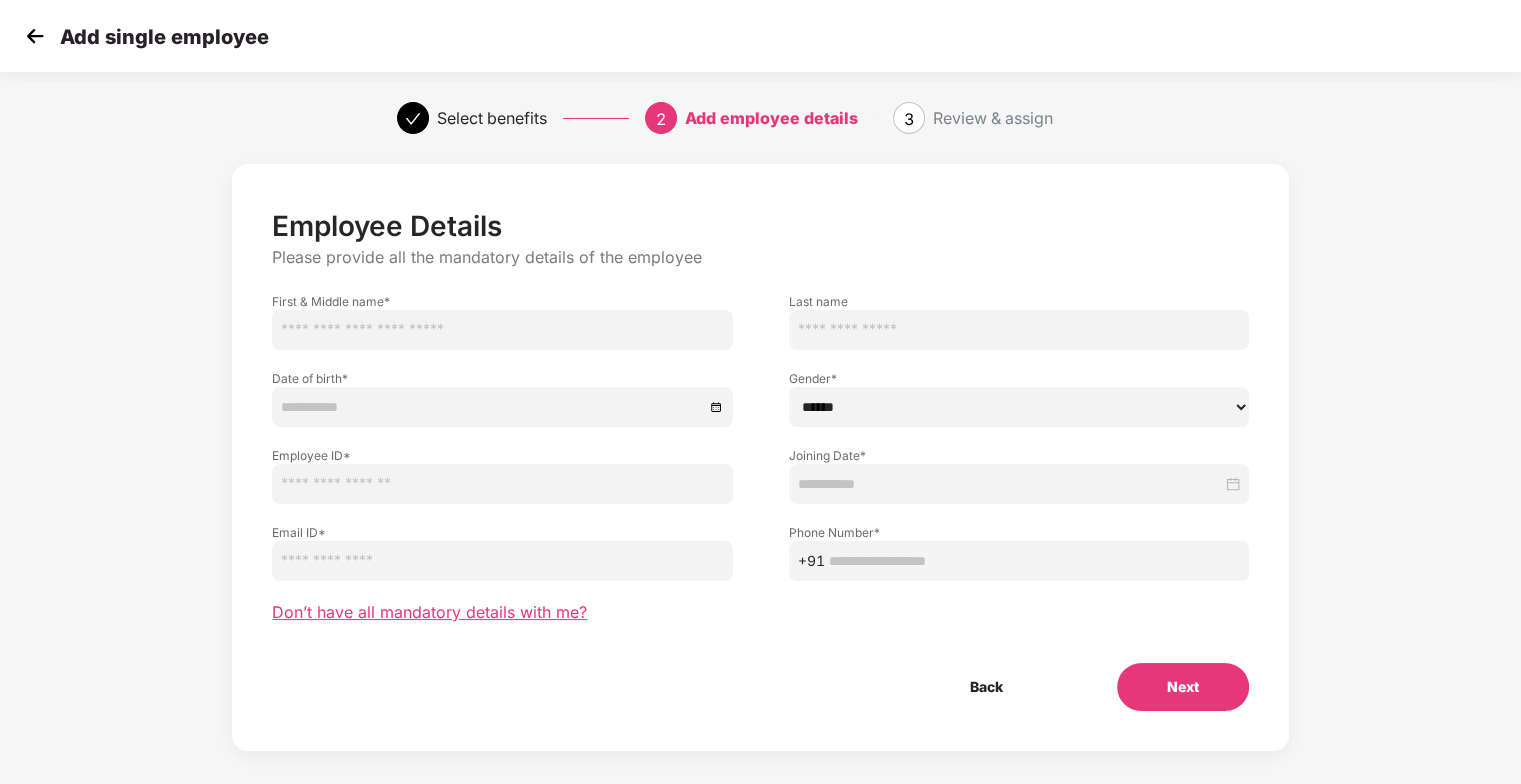 click on "Don’t have all mandatory details with me?" at bounding box center [429, 612] 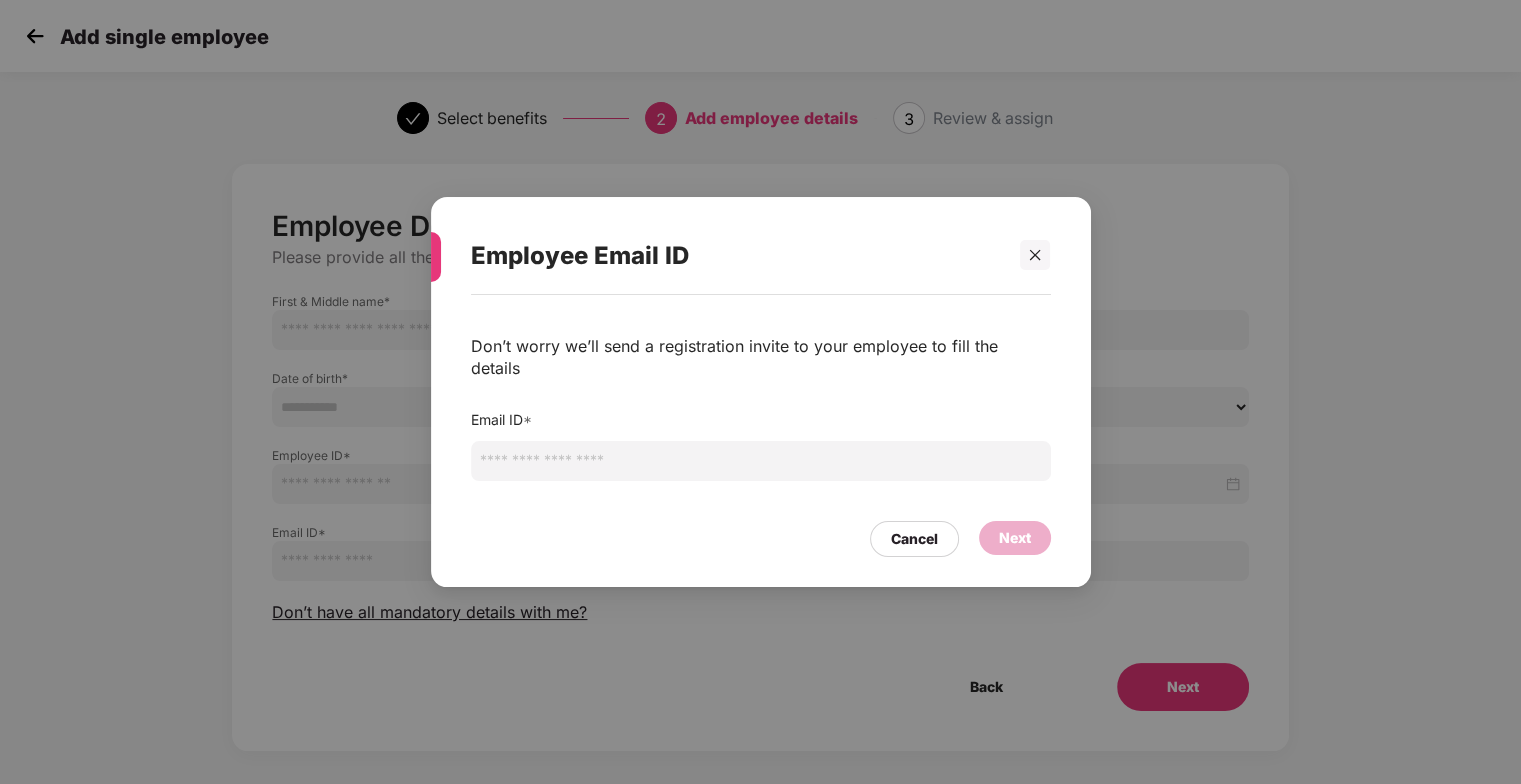 click at bounding box center [761, 461] 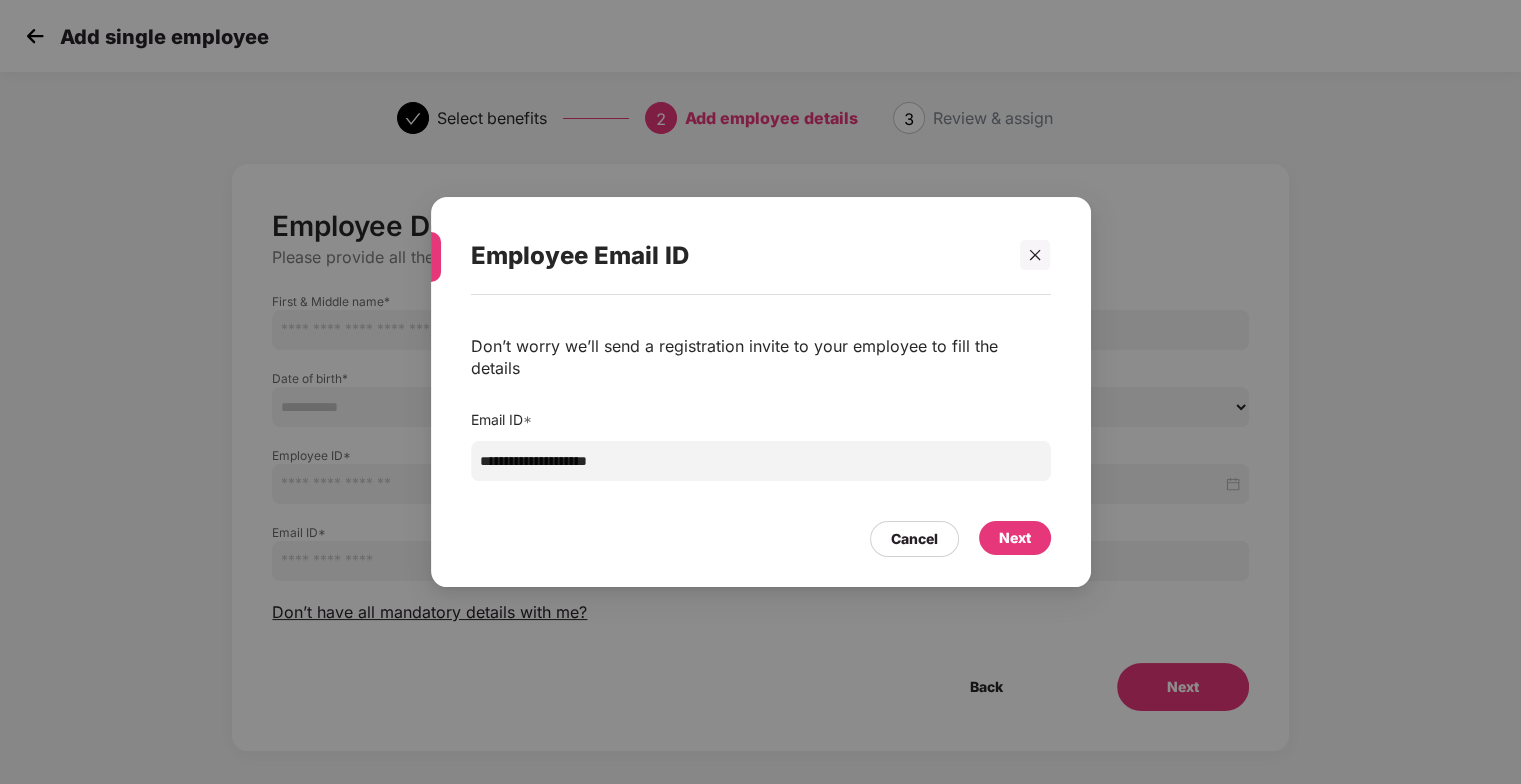 type on "**********" 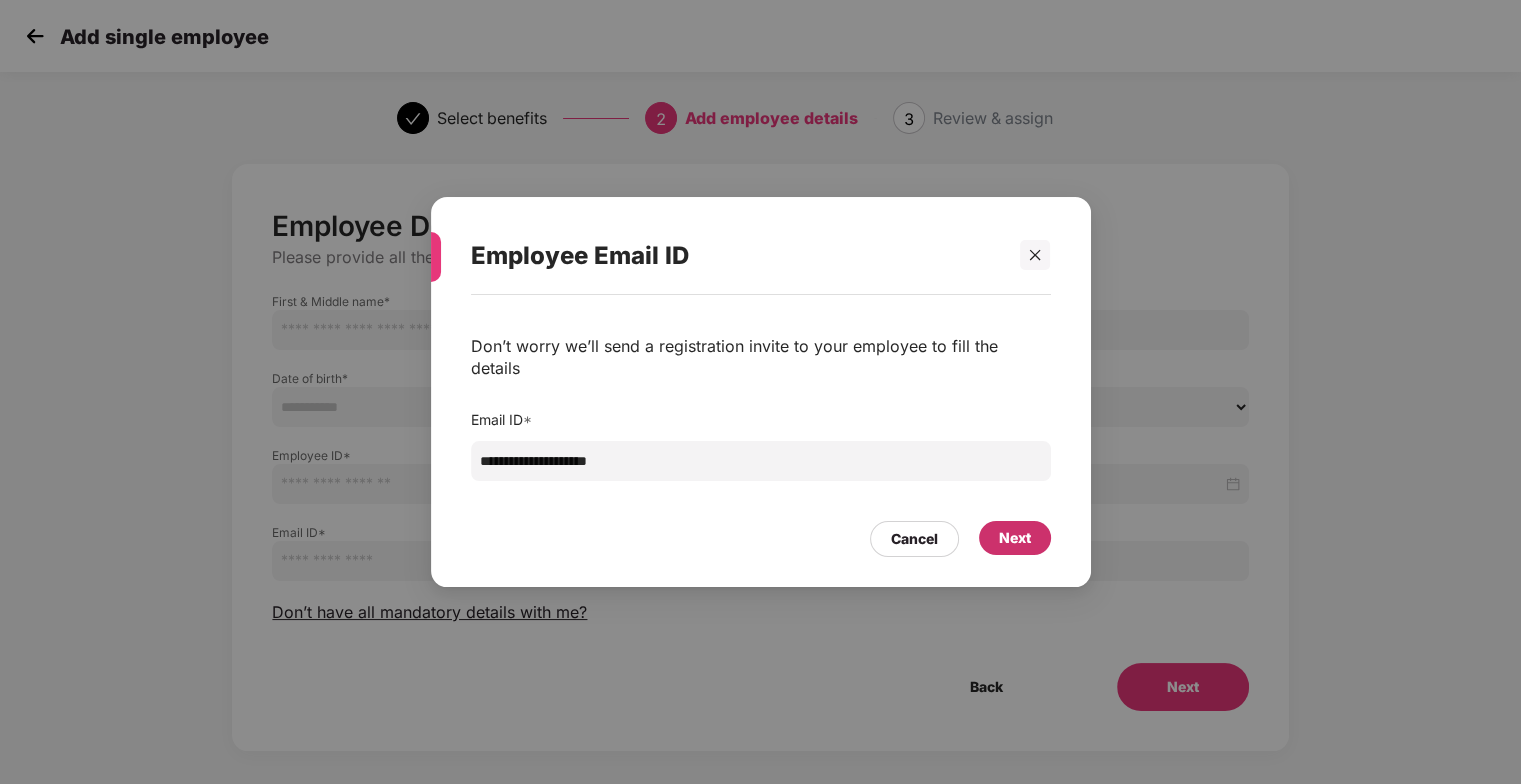 click on "Next" at bounding box center (1015, 538) 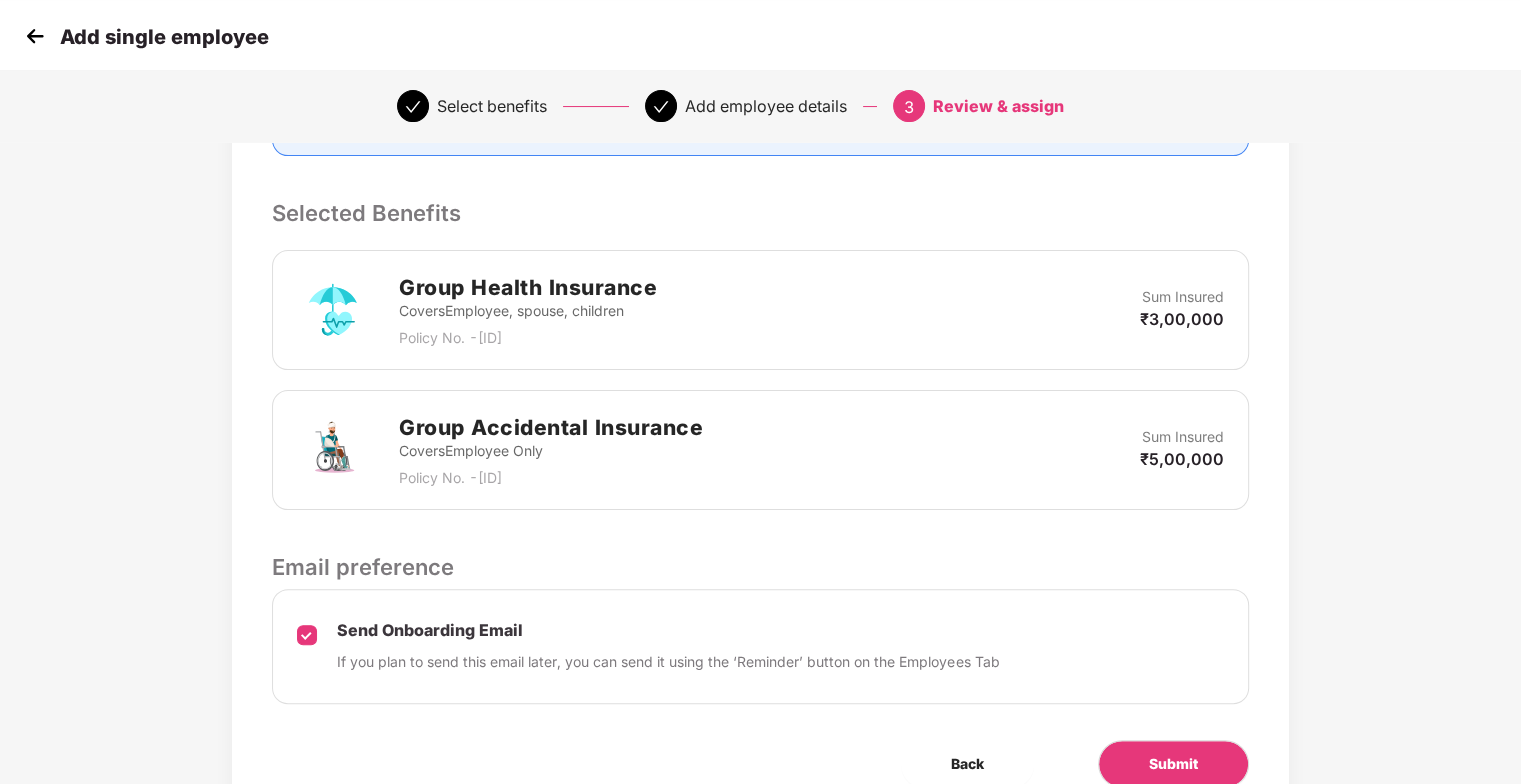 scroll, scrollTop: 471, scrollLeft: 0, axis: vertical 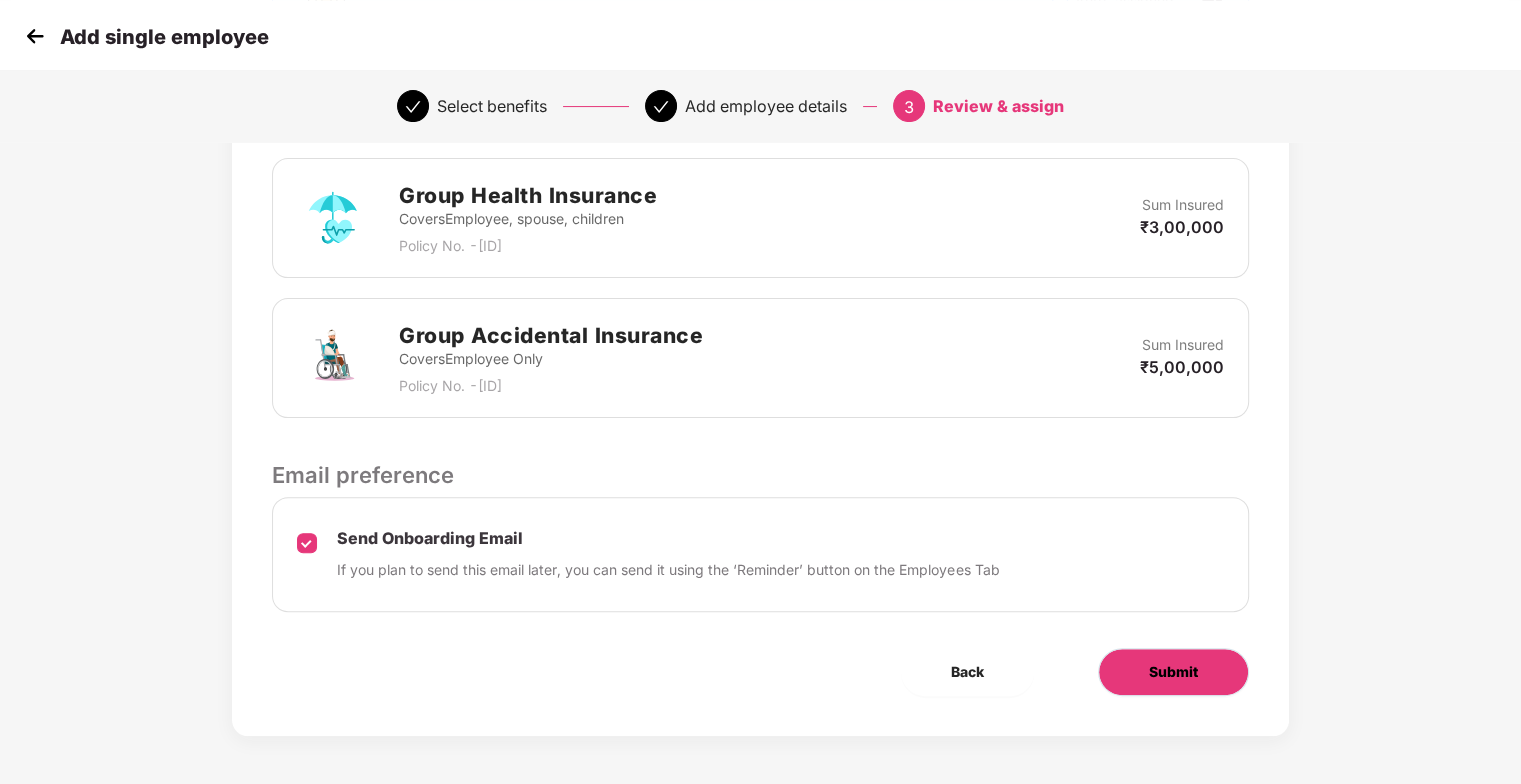 click on "Submit" at bounding box center [1173, 672] 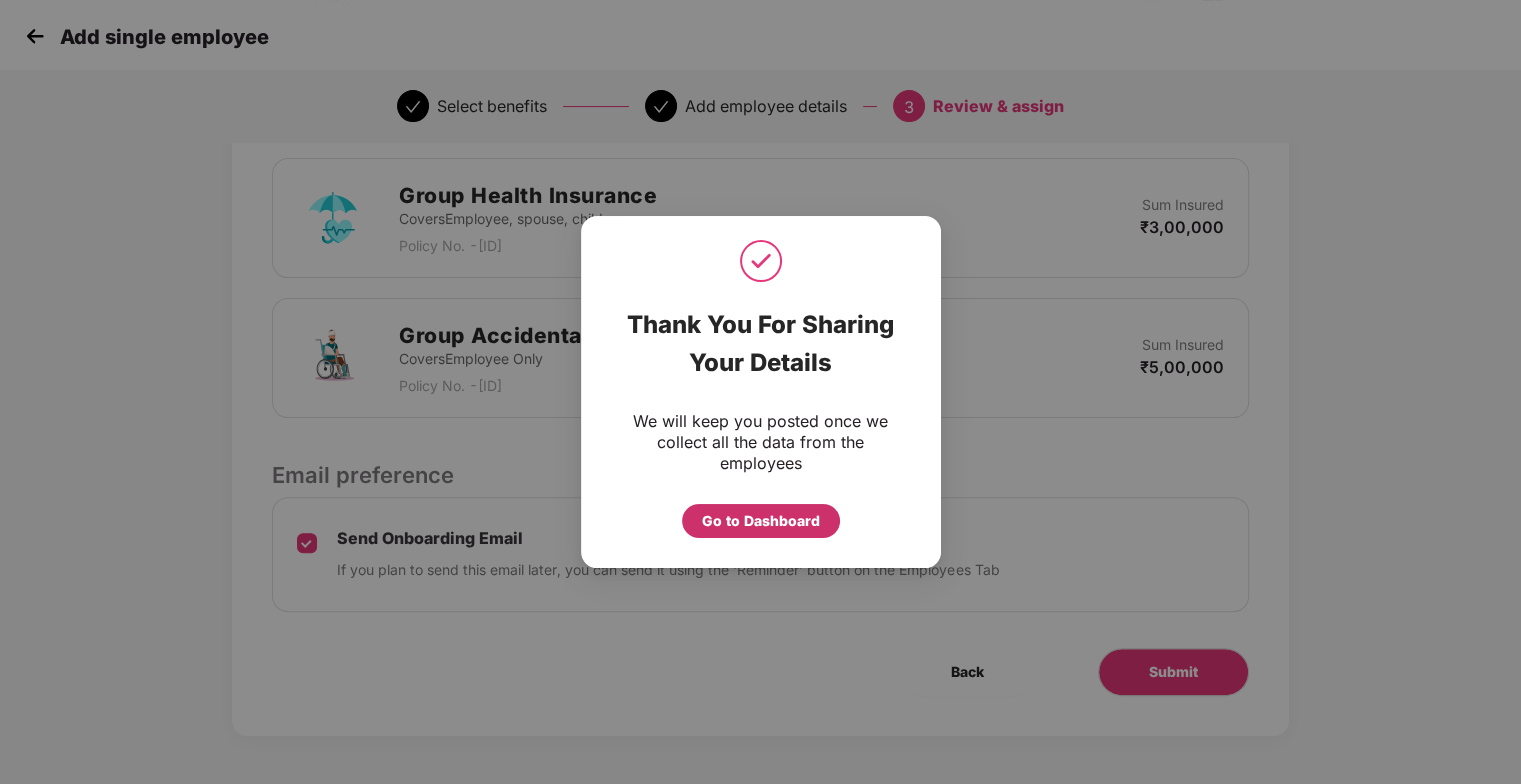 click on "Go to Dashboard" at bounding box center [761, 521] 